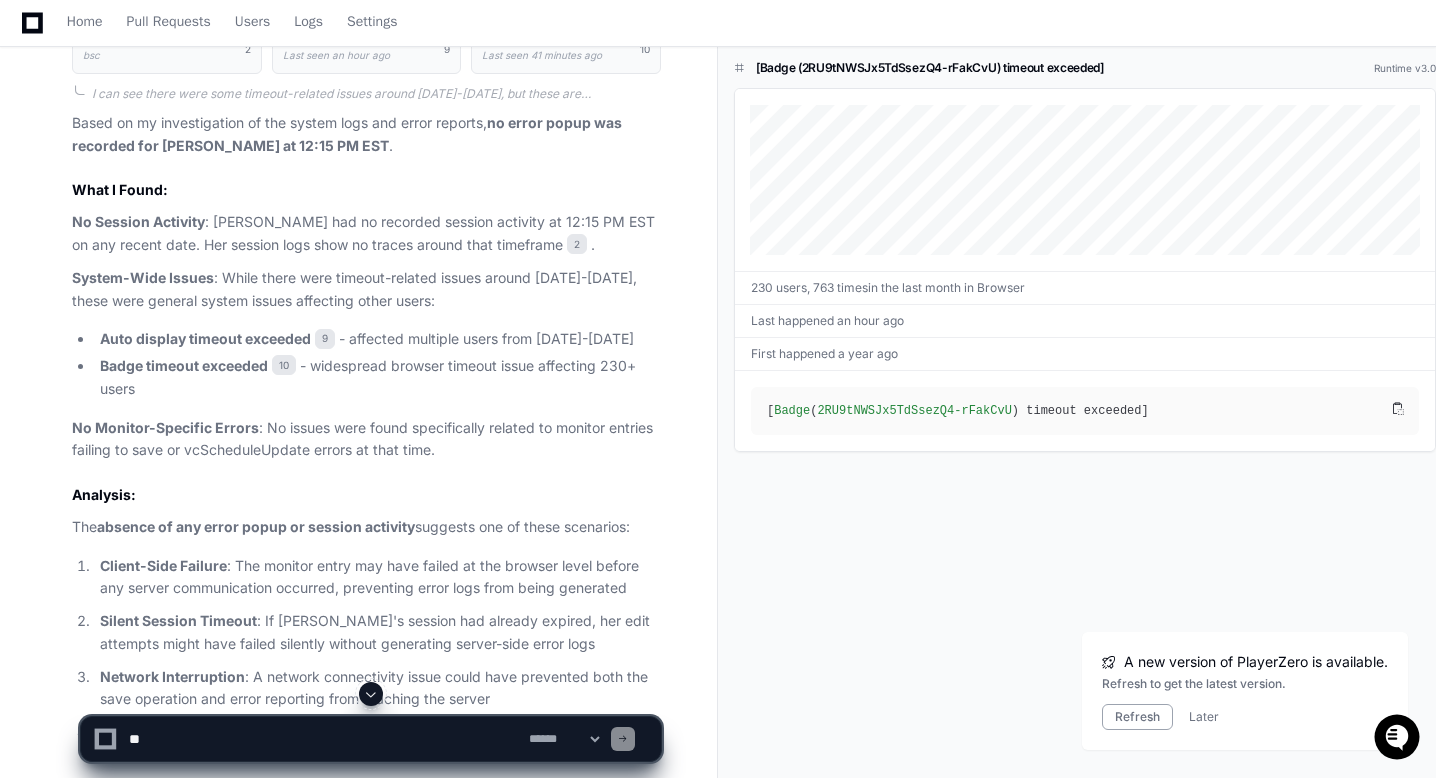 scroll, scrollTop: 6380, scrollLeft: 0, axis: vertical 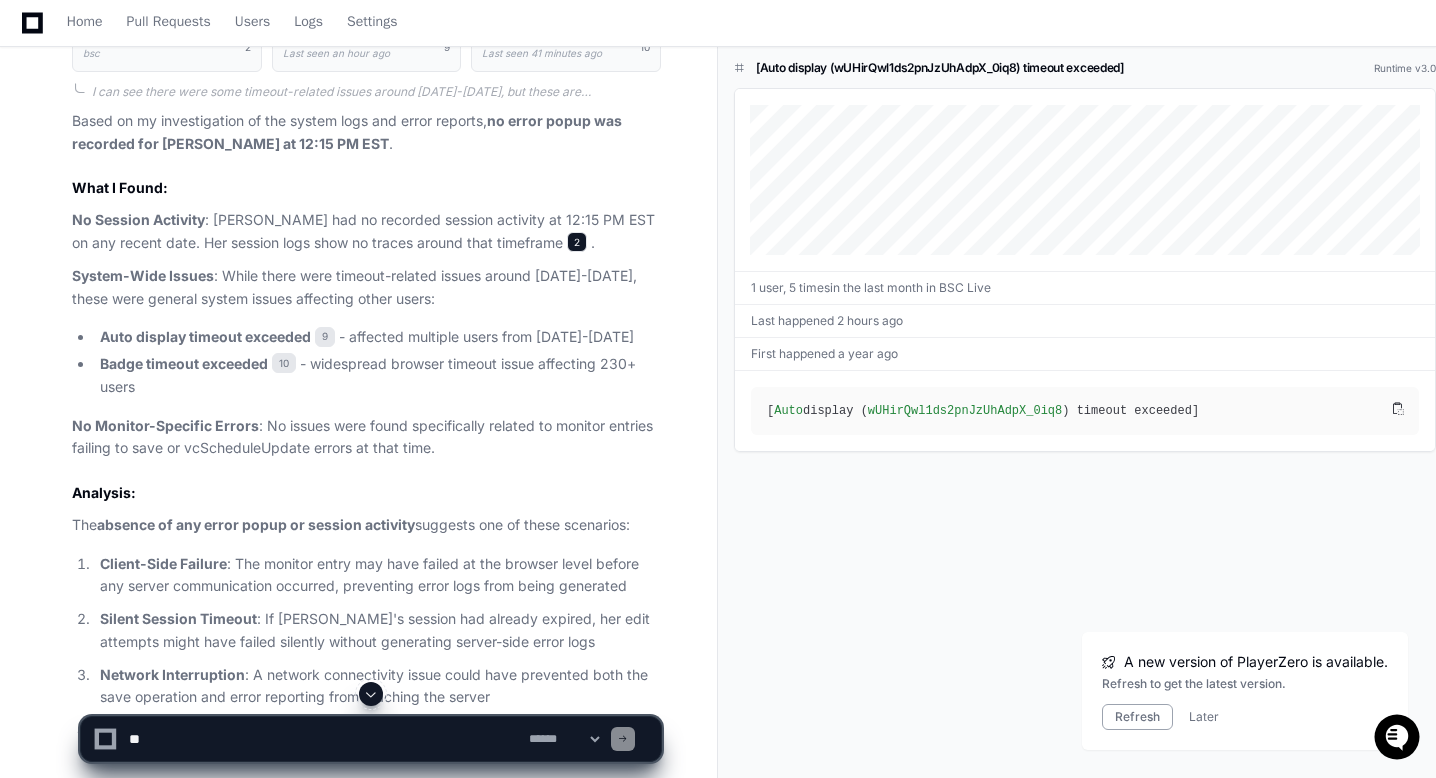 click on "2" 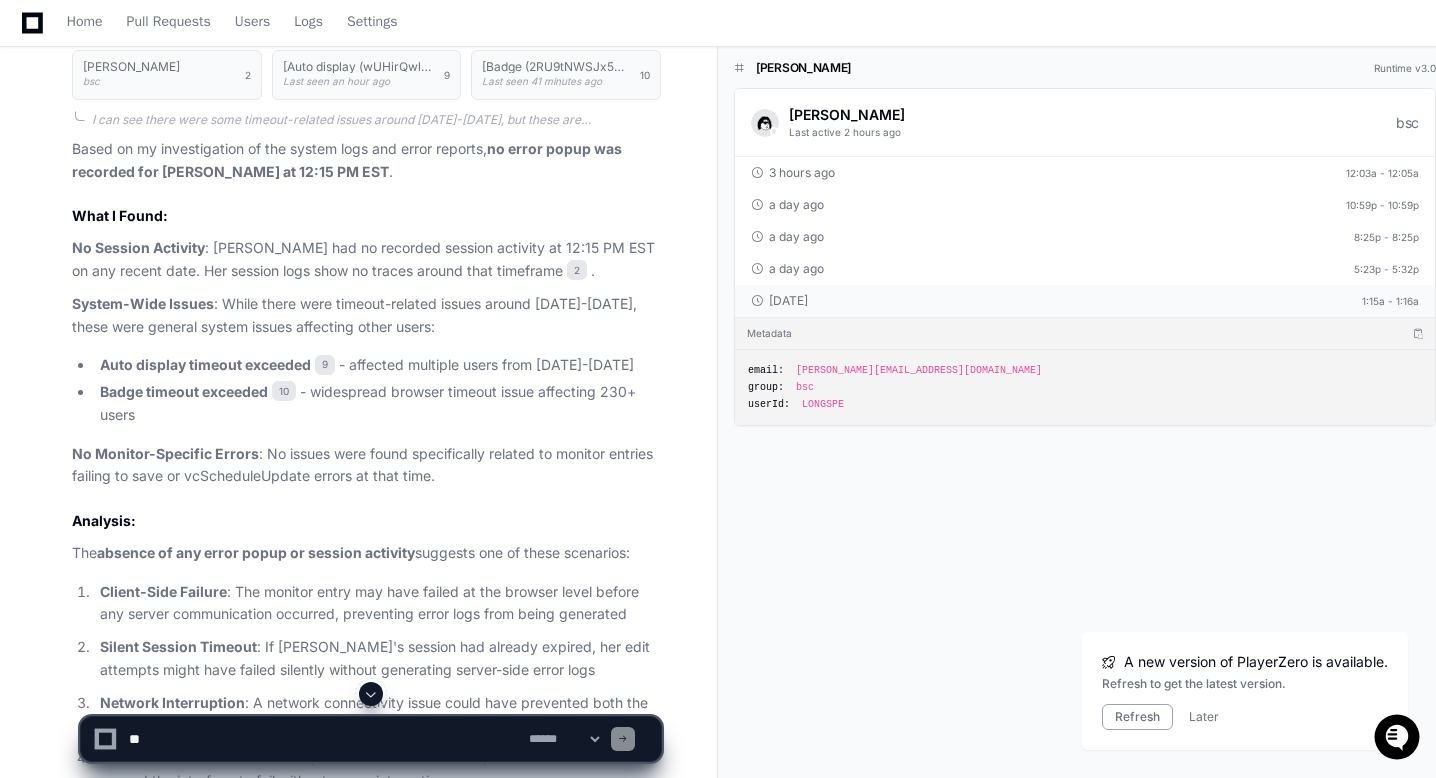 scroll, scrollTop: 6353, scrollLeft: 0, axis: vertical 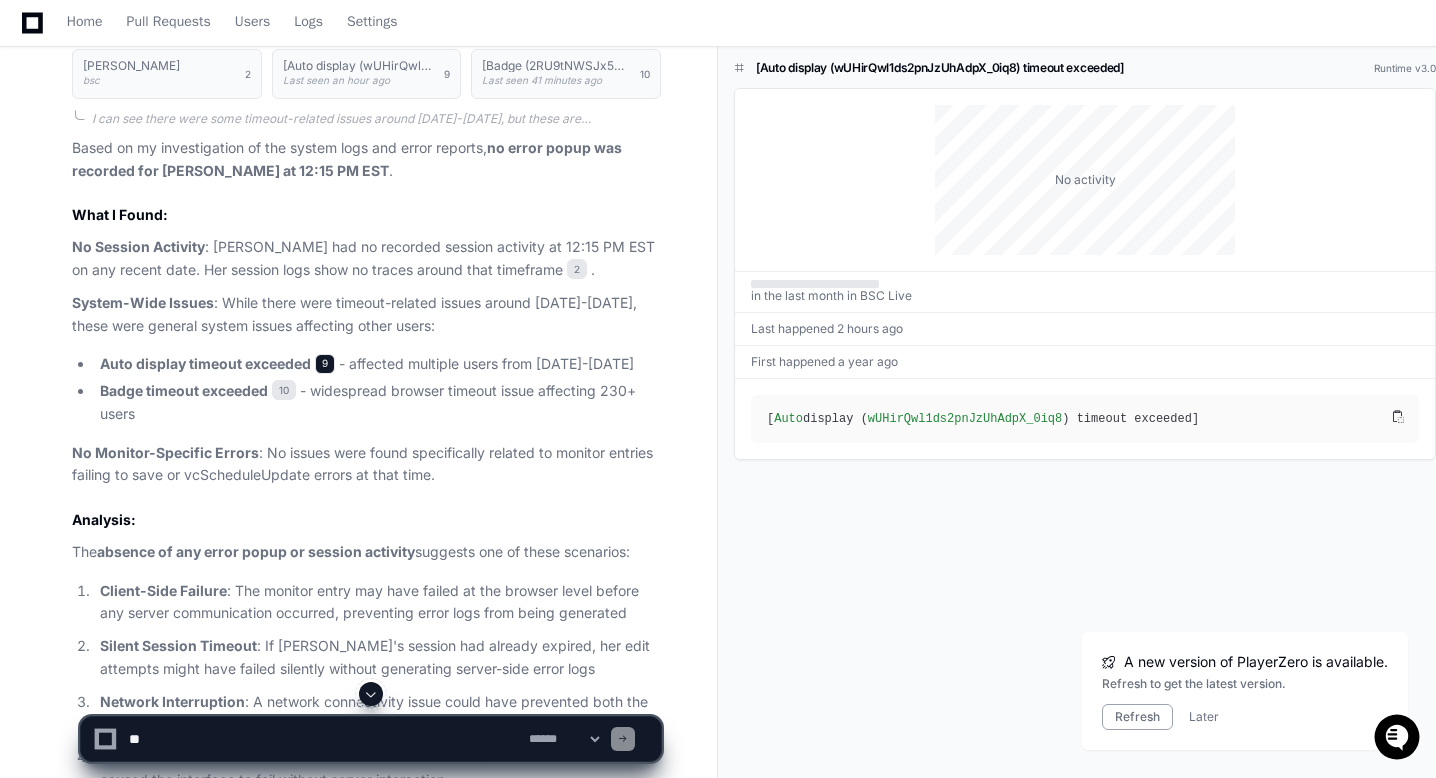 click on "9" 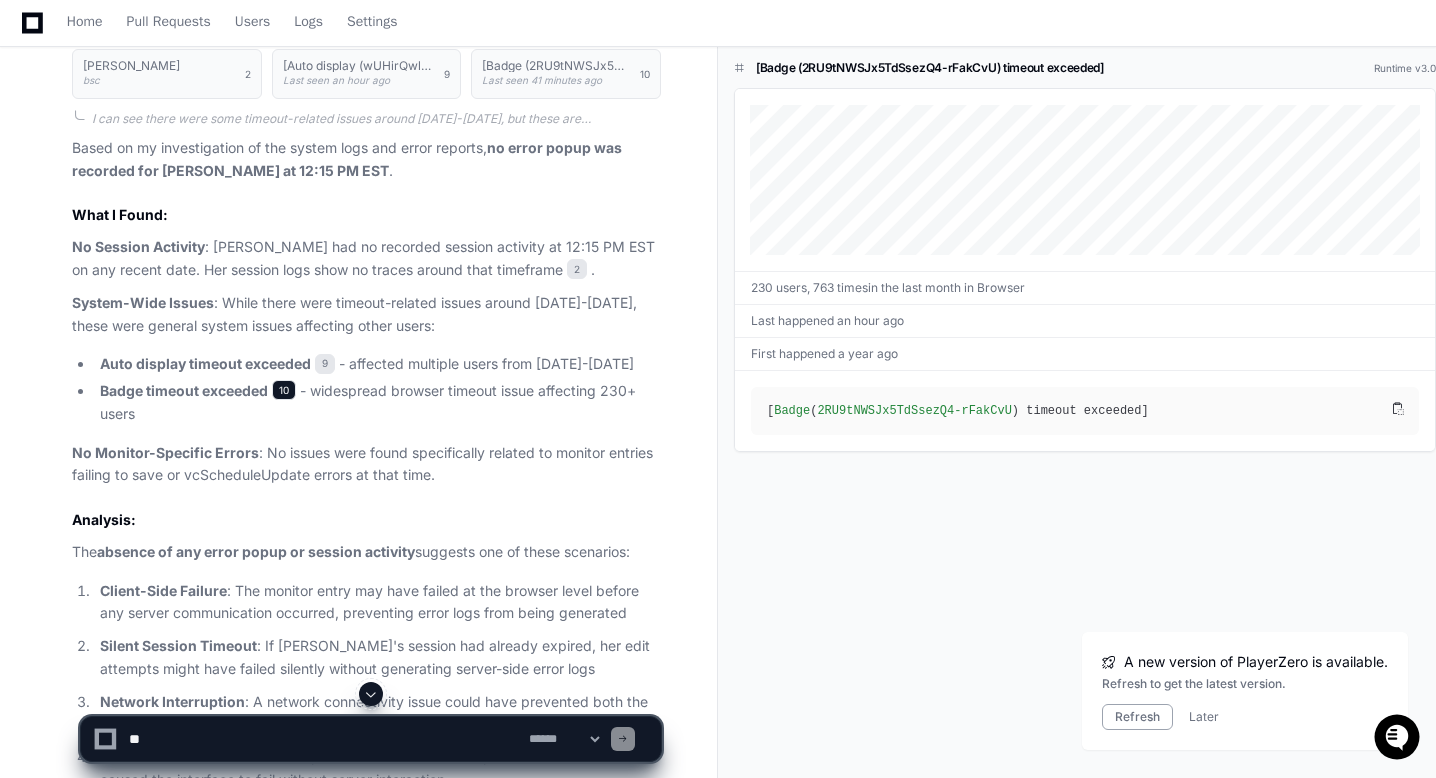 click on "10" 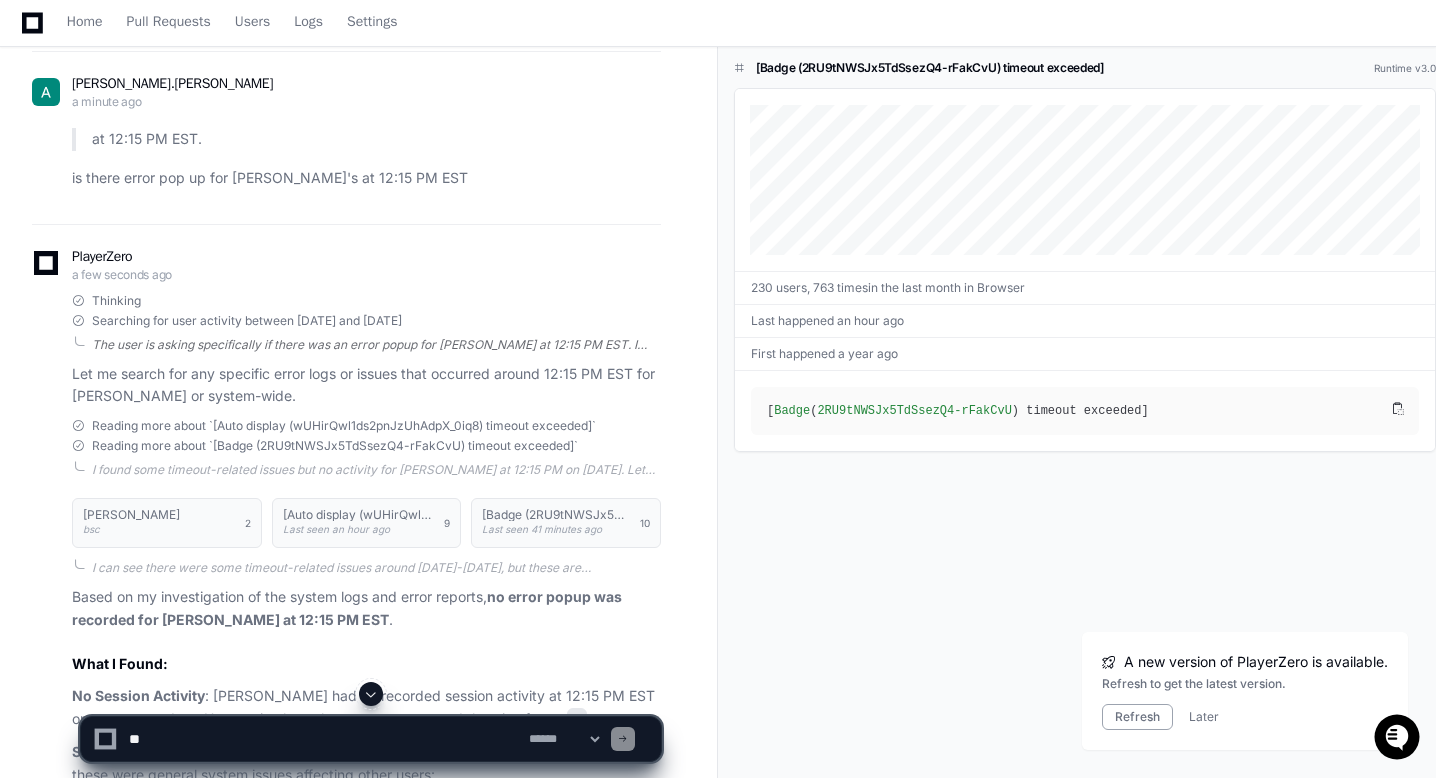 scroll, scrollTop: 6612, scrollLeft: 0, axis: vertical 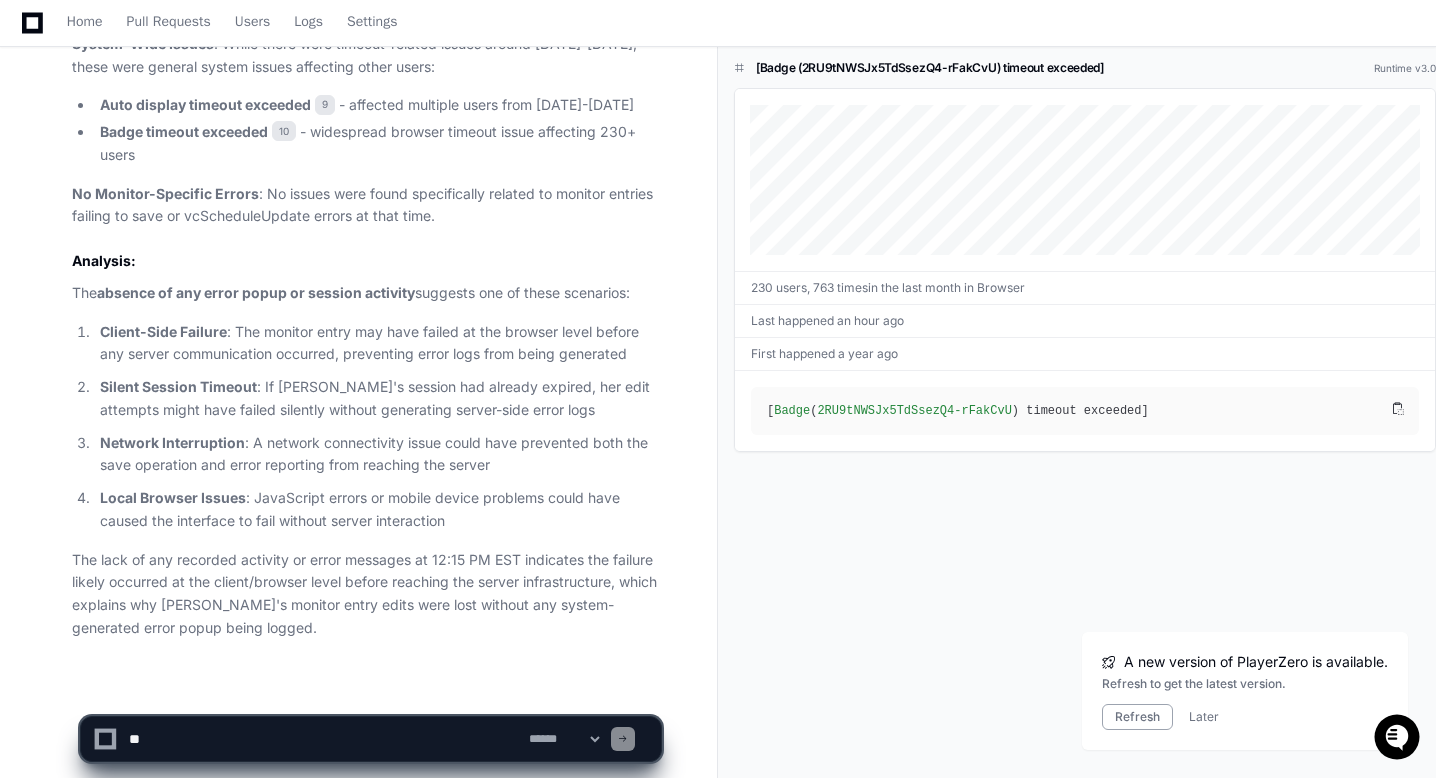 click 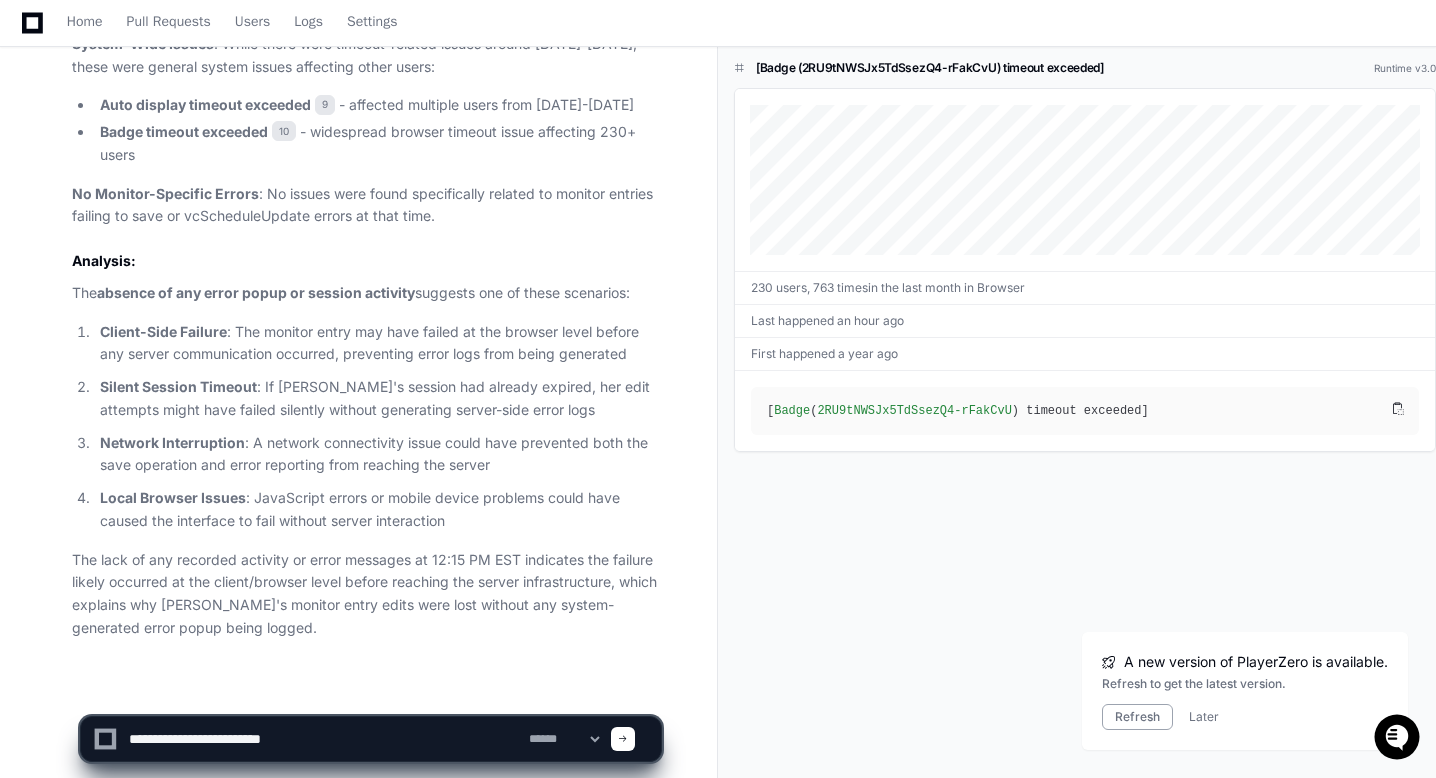 click 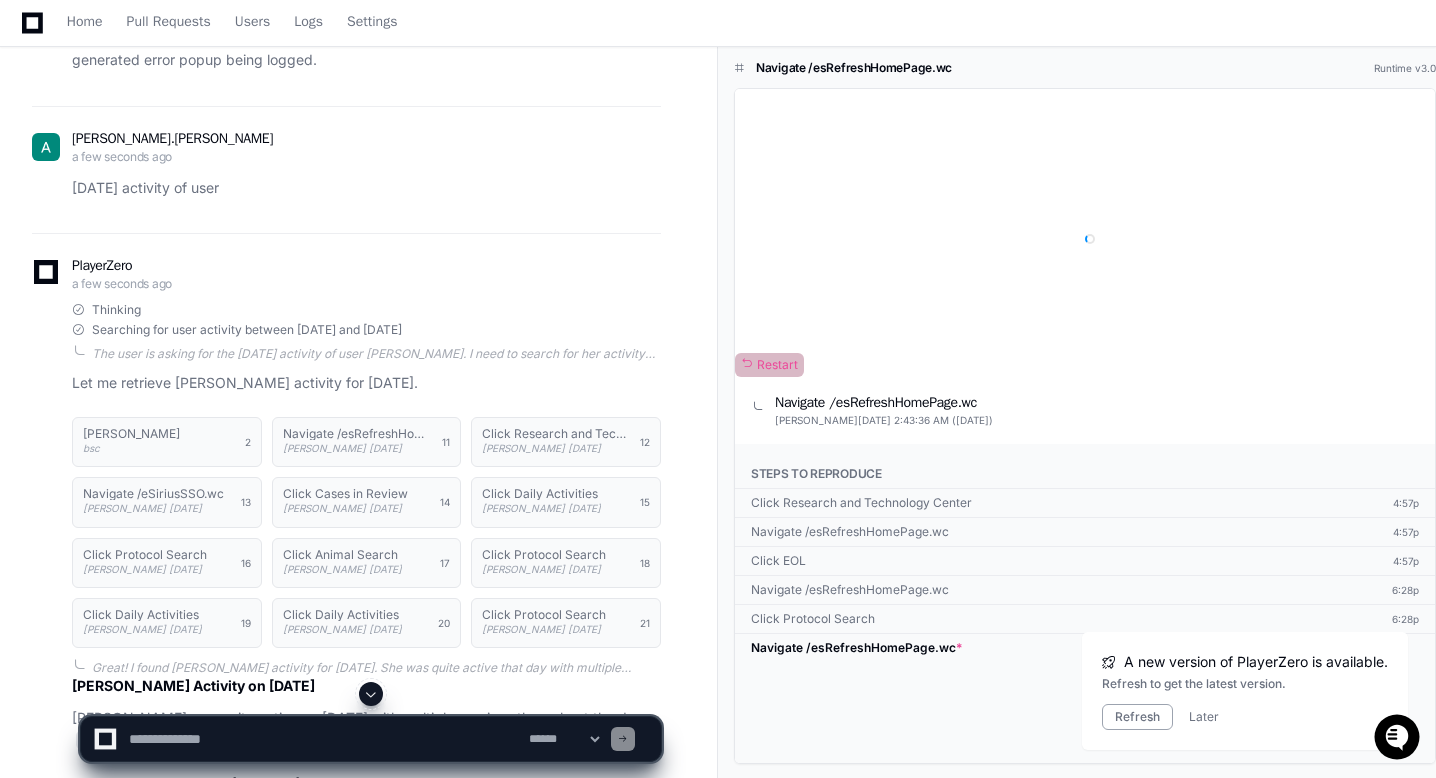 scroll, scrollTop: 7143, scrollLeft: 0, axis: vertical 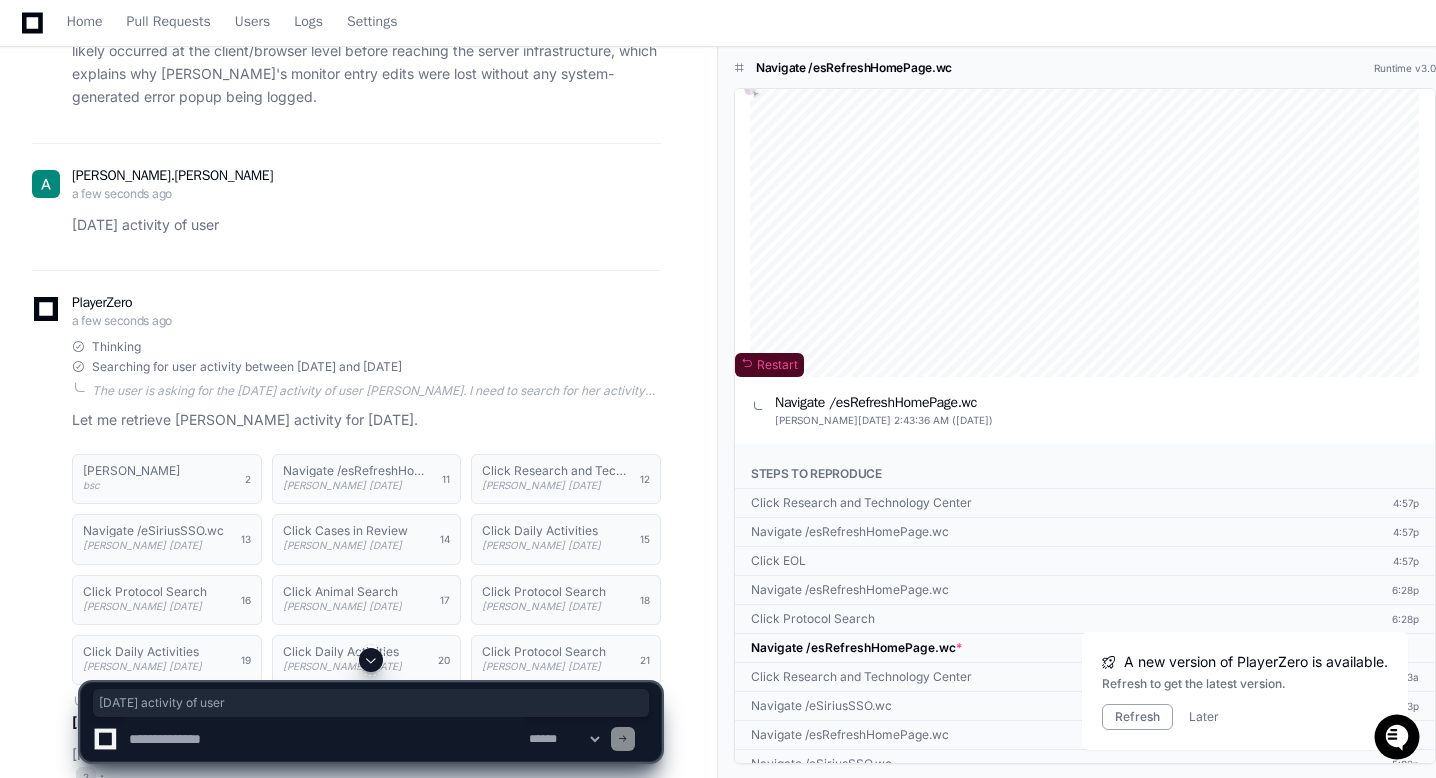drag, startPoint x: 259, startPoint y: 212, endPoint x: 74, endPoint y: 214, distance: 185.0108 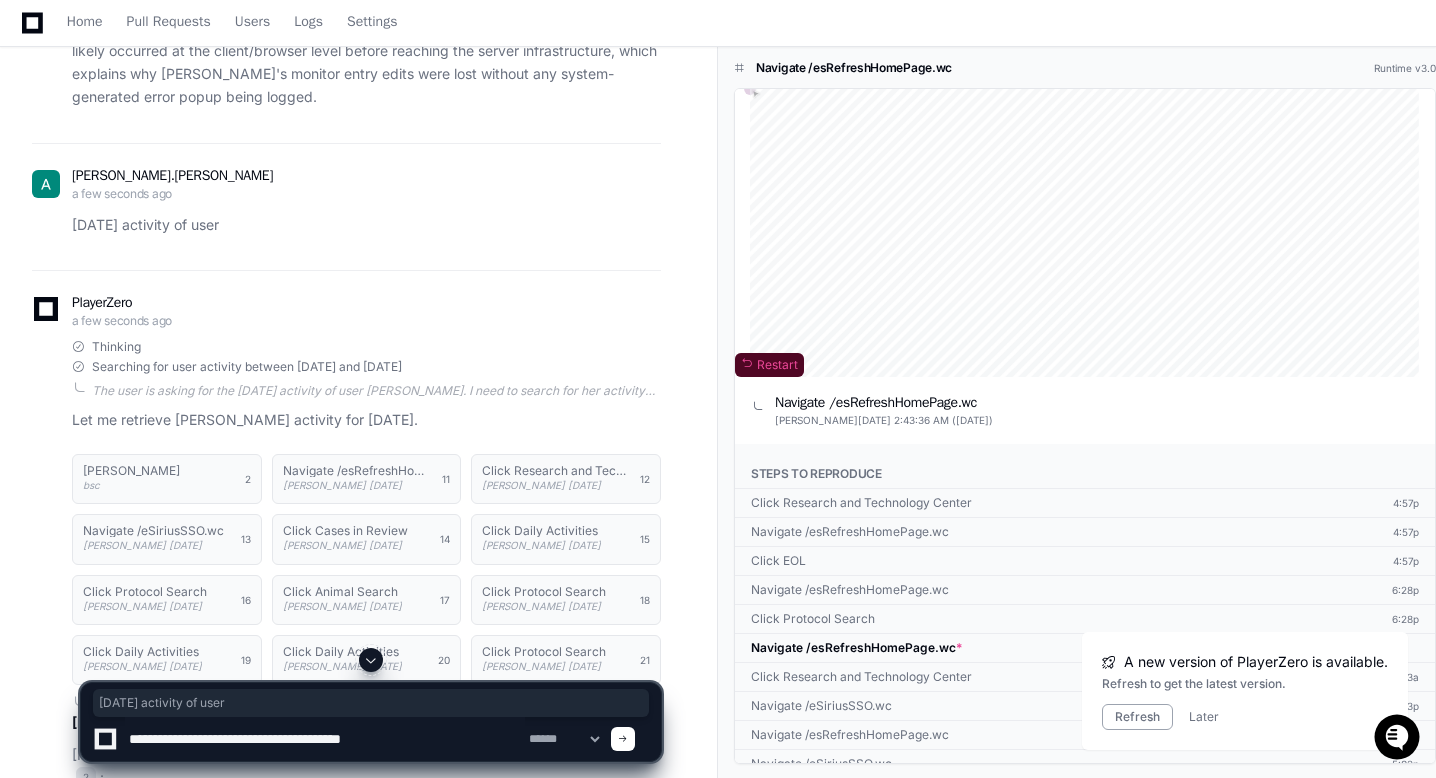 type on "**********" 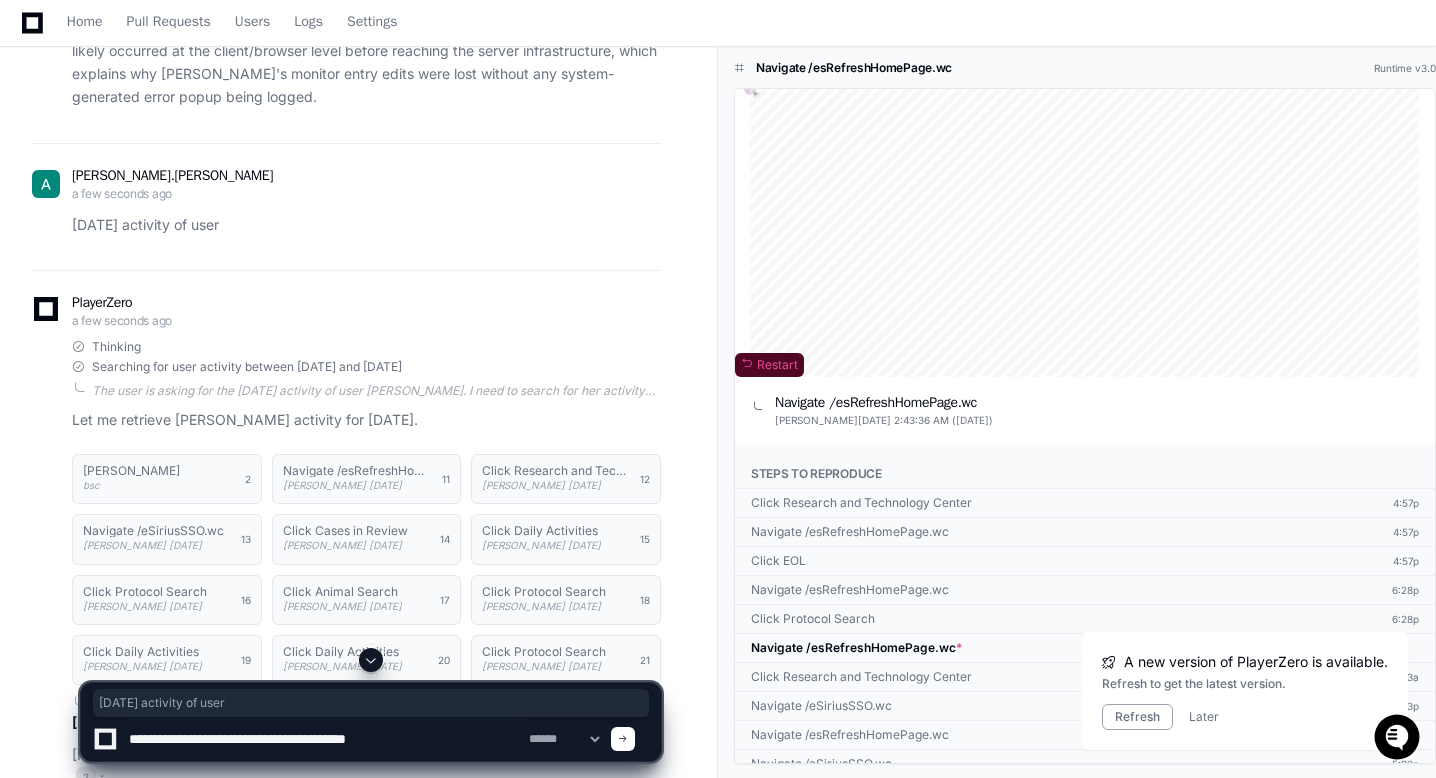 type 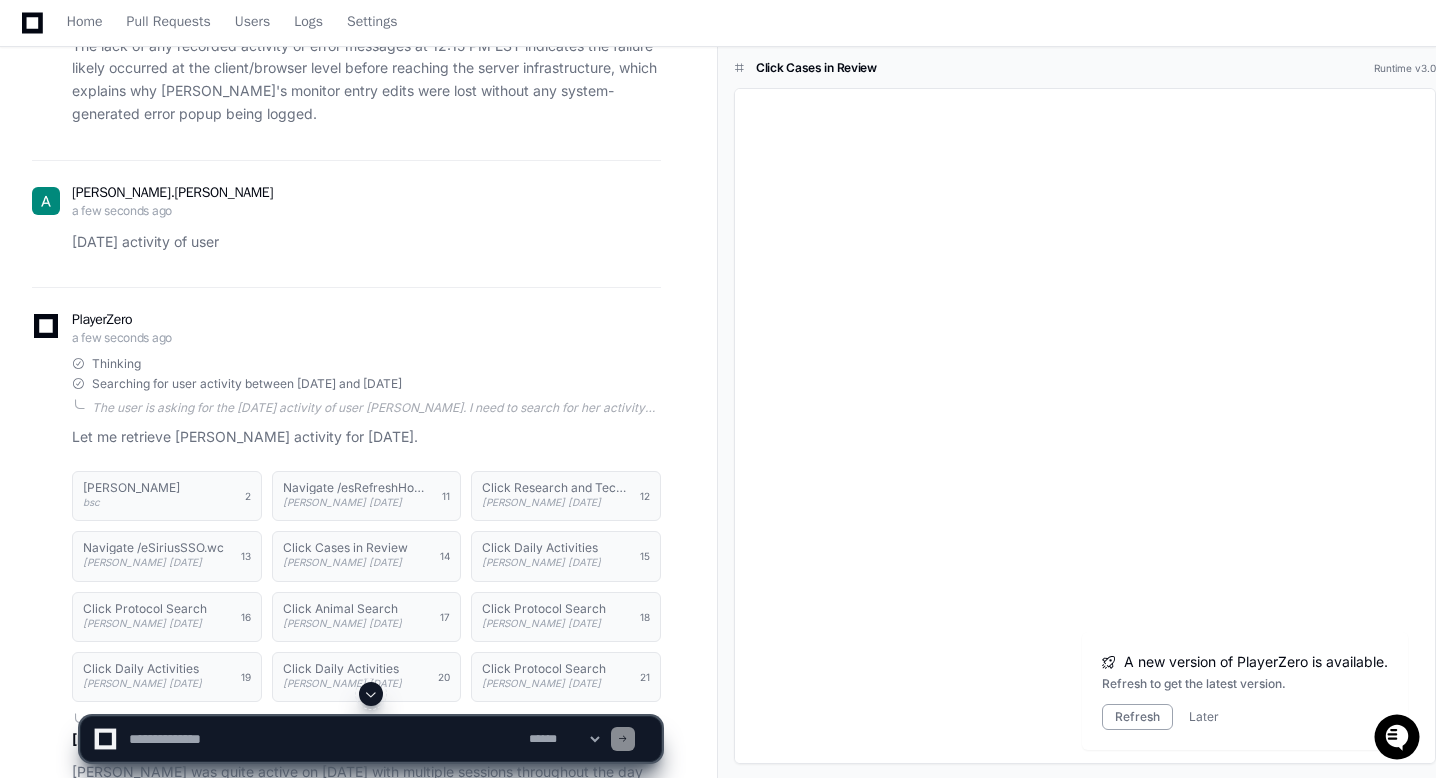 scroll, scrollTop: 7140, scrollLeft: 0, axis: vertical 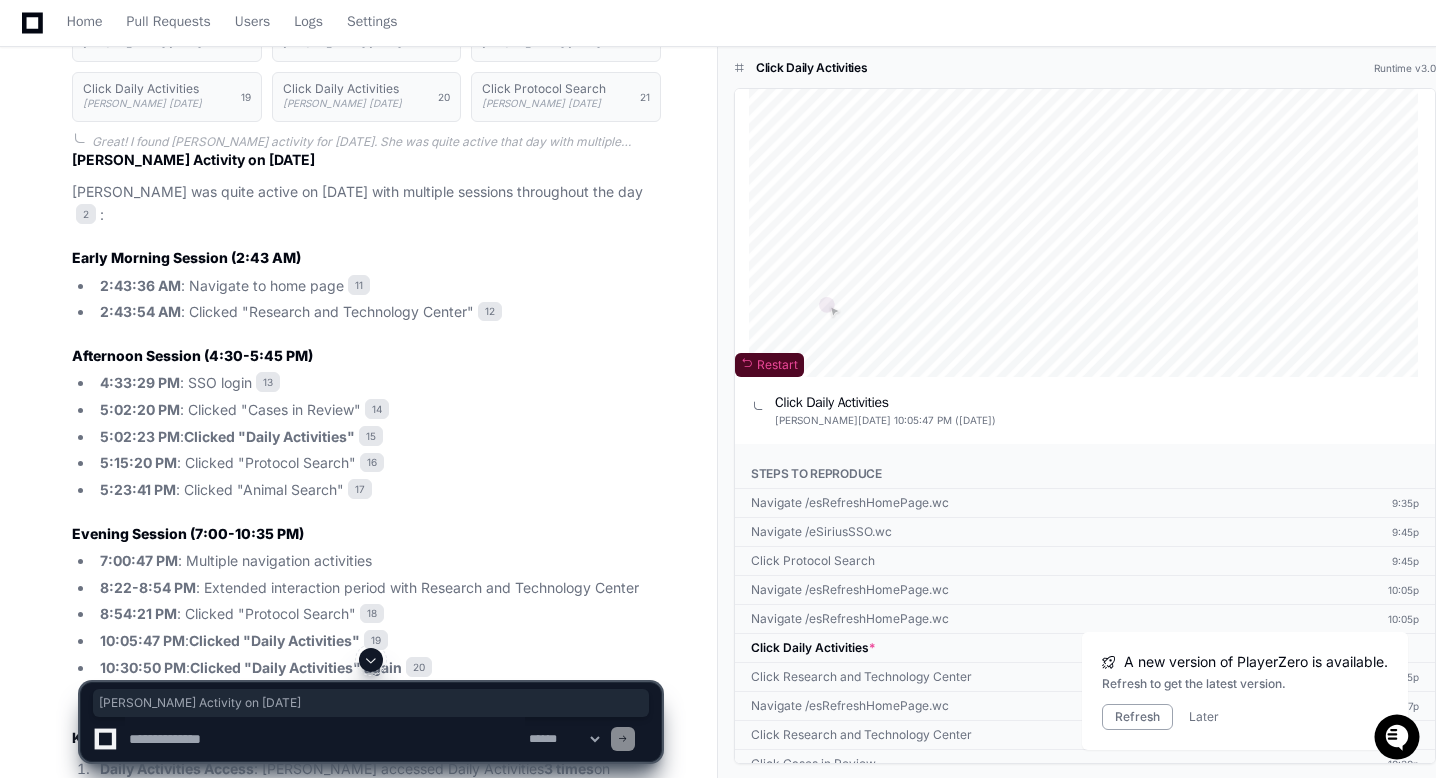 drag, startPoint x: 363, startPoint y: 152, endPoint x: 57, endPoint y: 156, distance: 306.02615 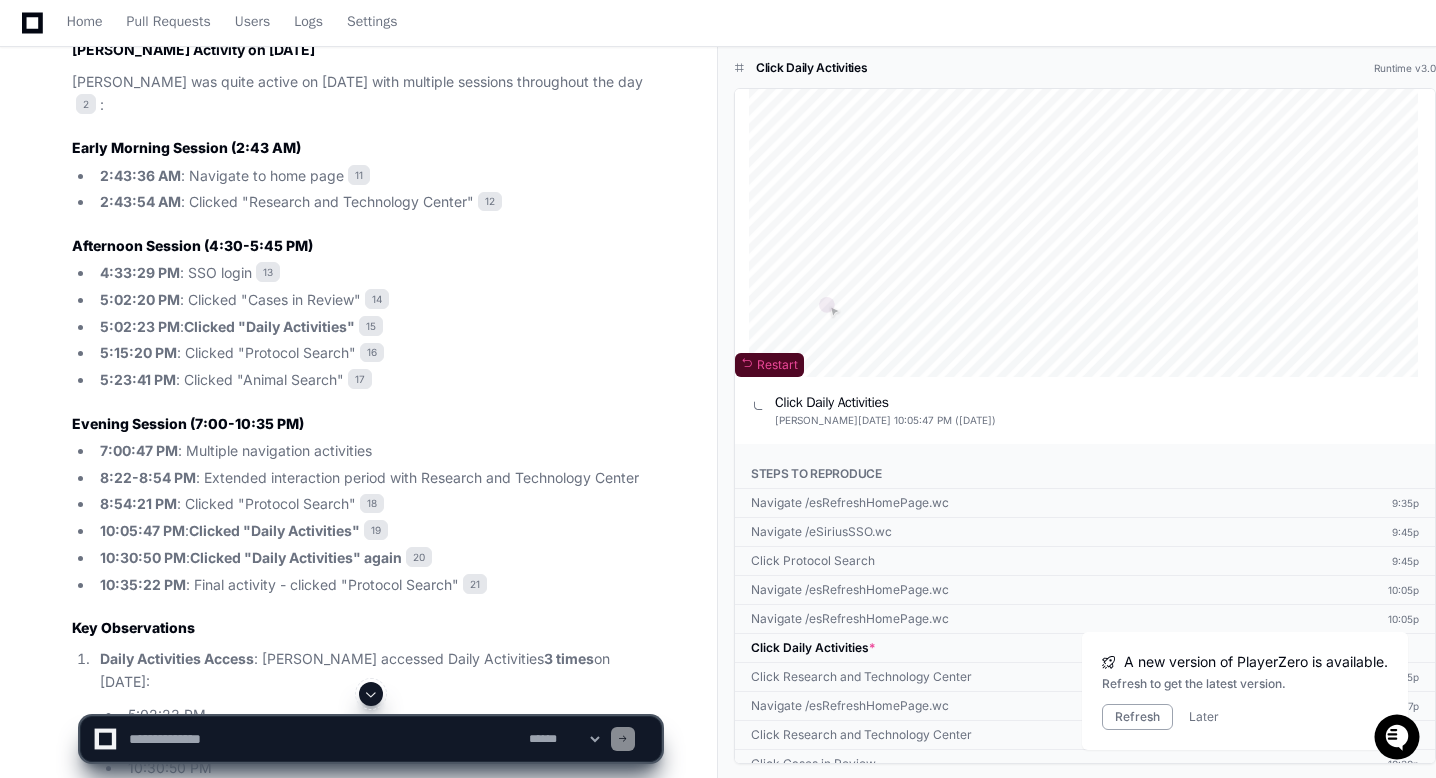 scroll, scrollTop: 7819, scrollLeft: 0, axis: vertical 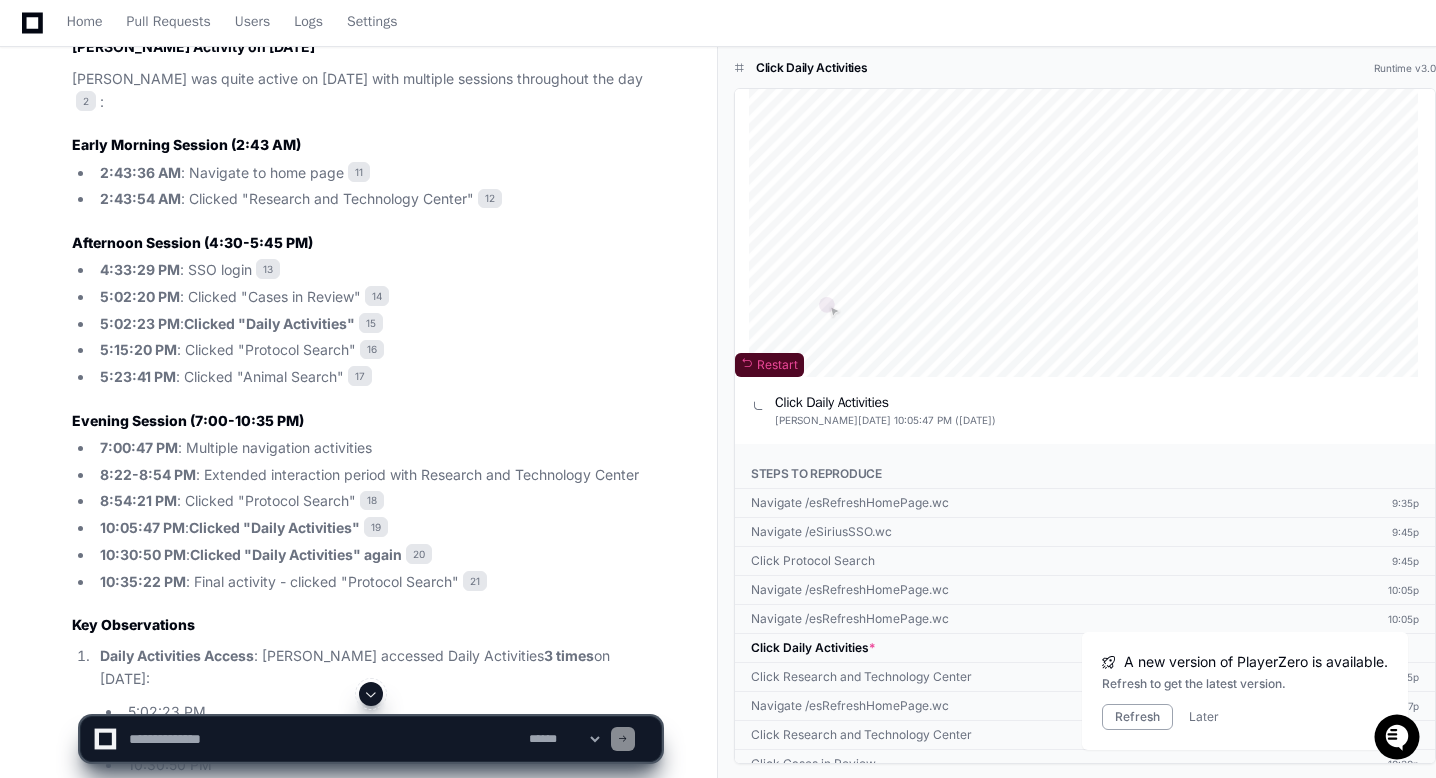 click on "5:02:20 PM : Clicked "Cases in Review" 14" 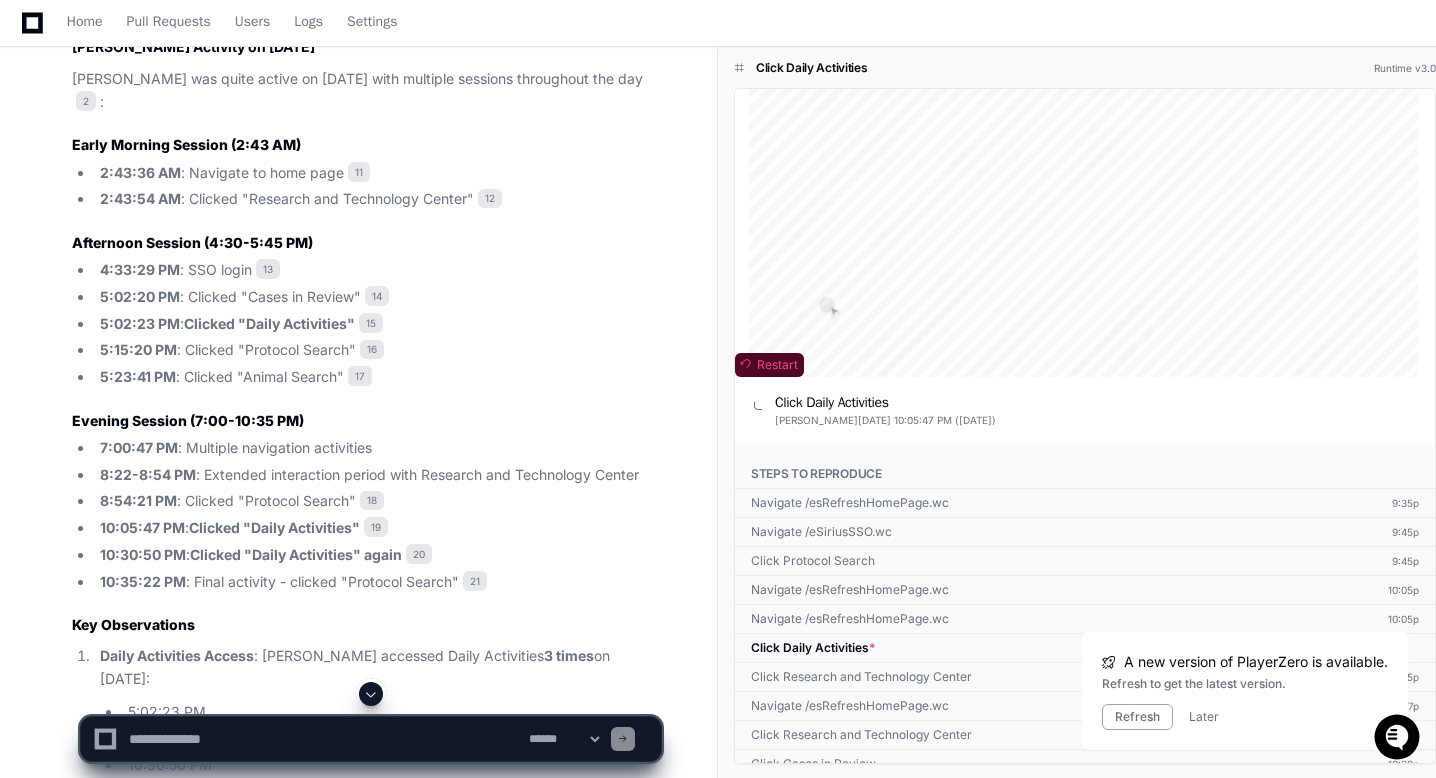 click 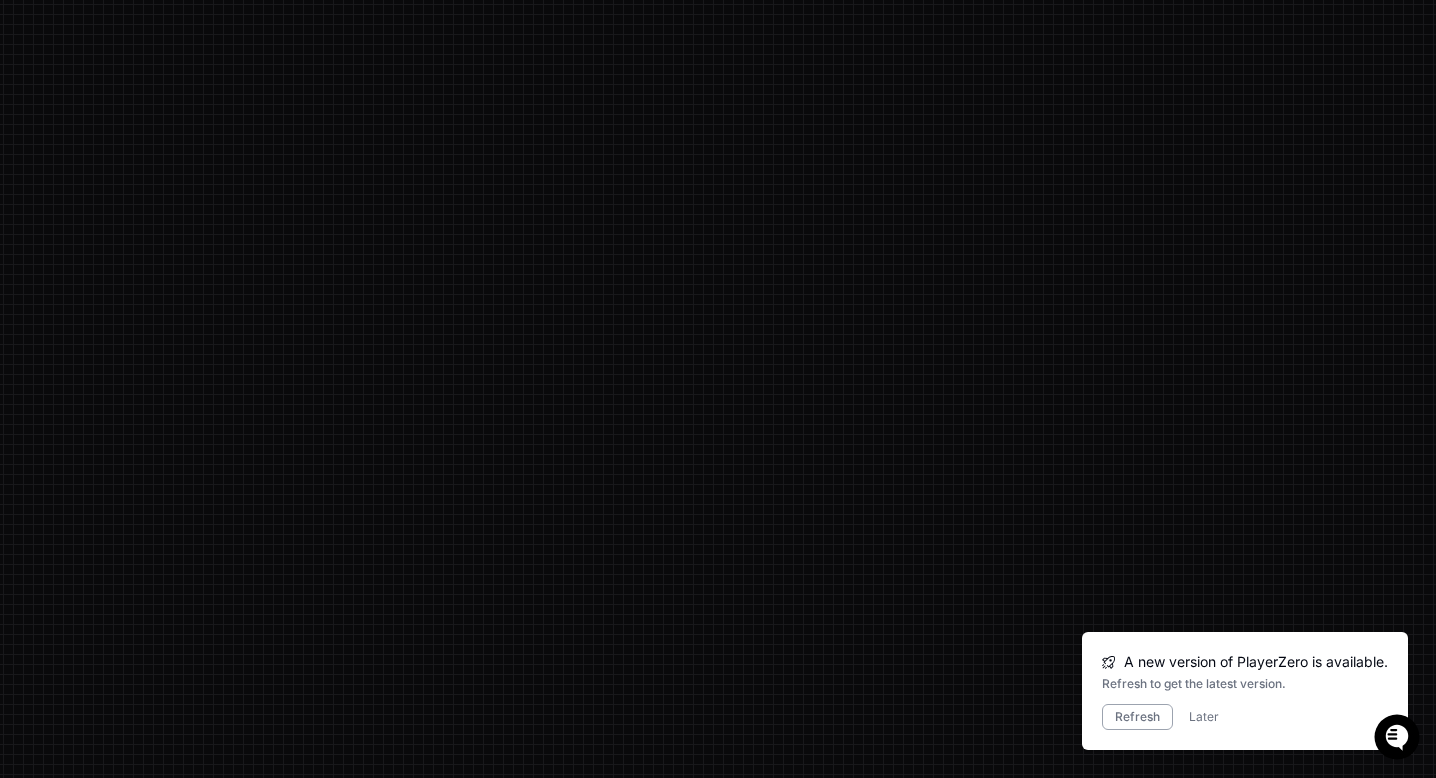 scroll, scrollTop: 0, scrollLeft: 0, axis: both 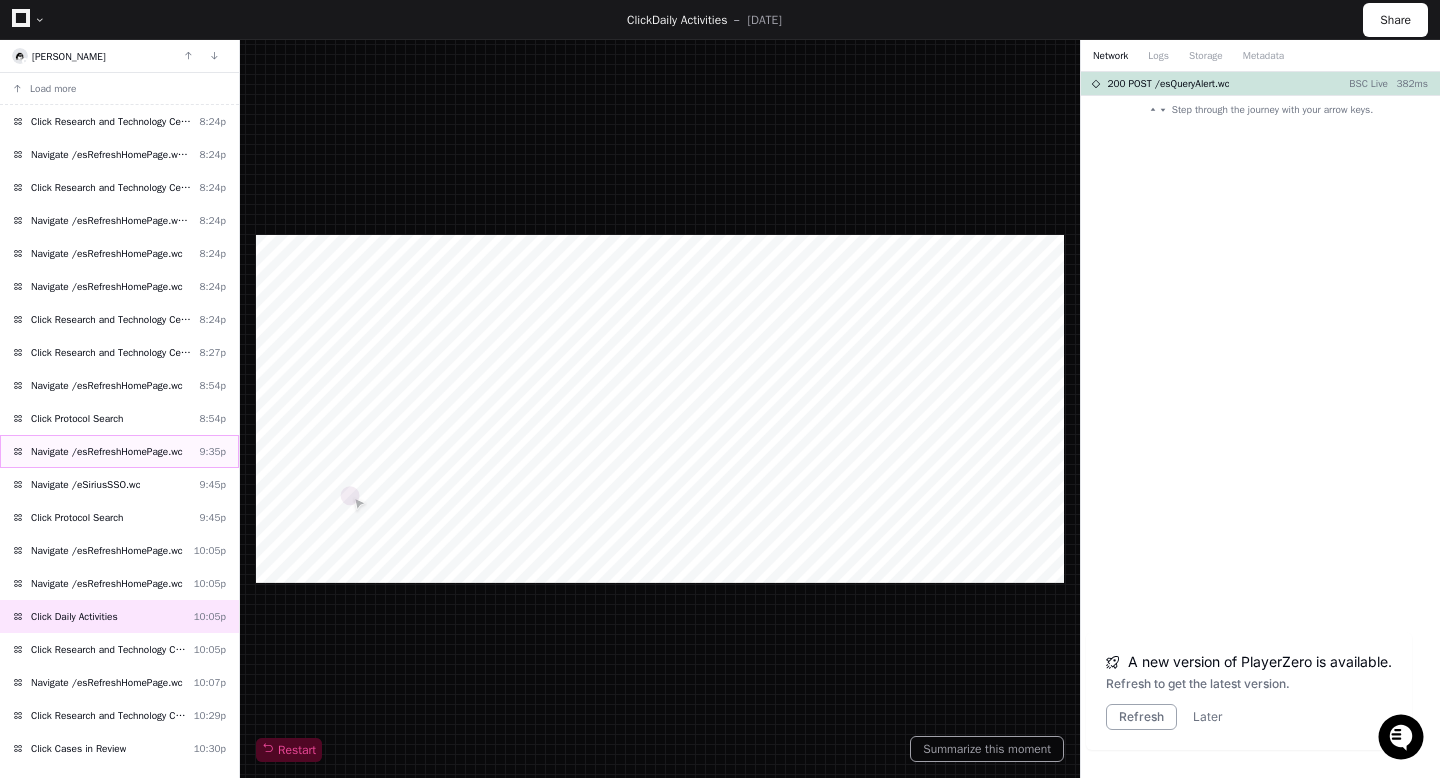 click on "Navigate /esRefreshHomePage.wc" 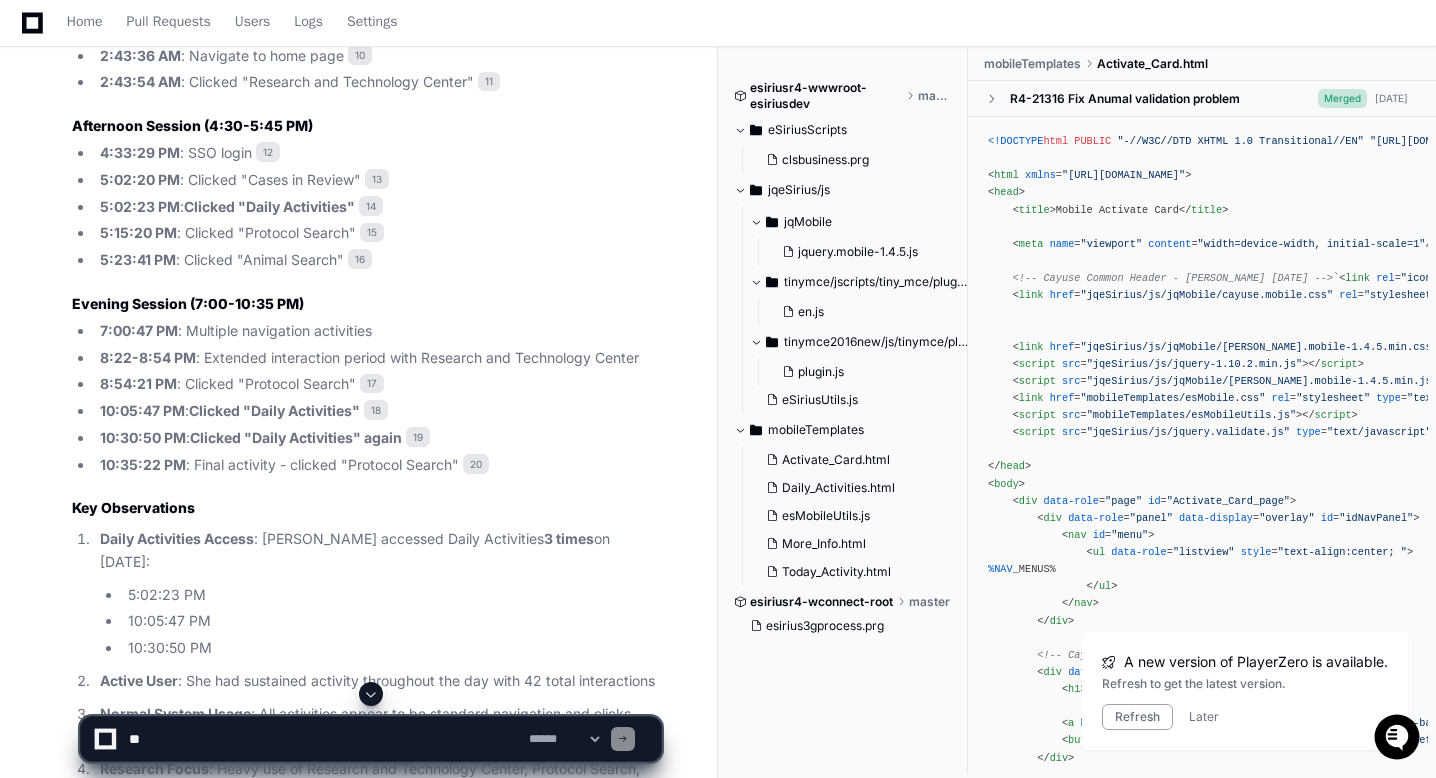 scroll, scrollTop: 7937, scrollLeft: 0, axis: vertical 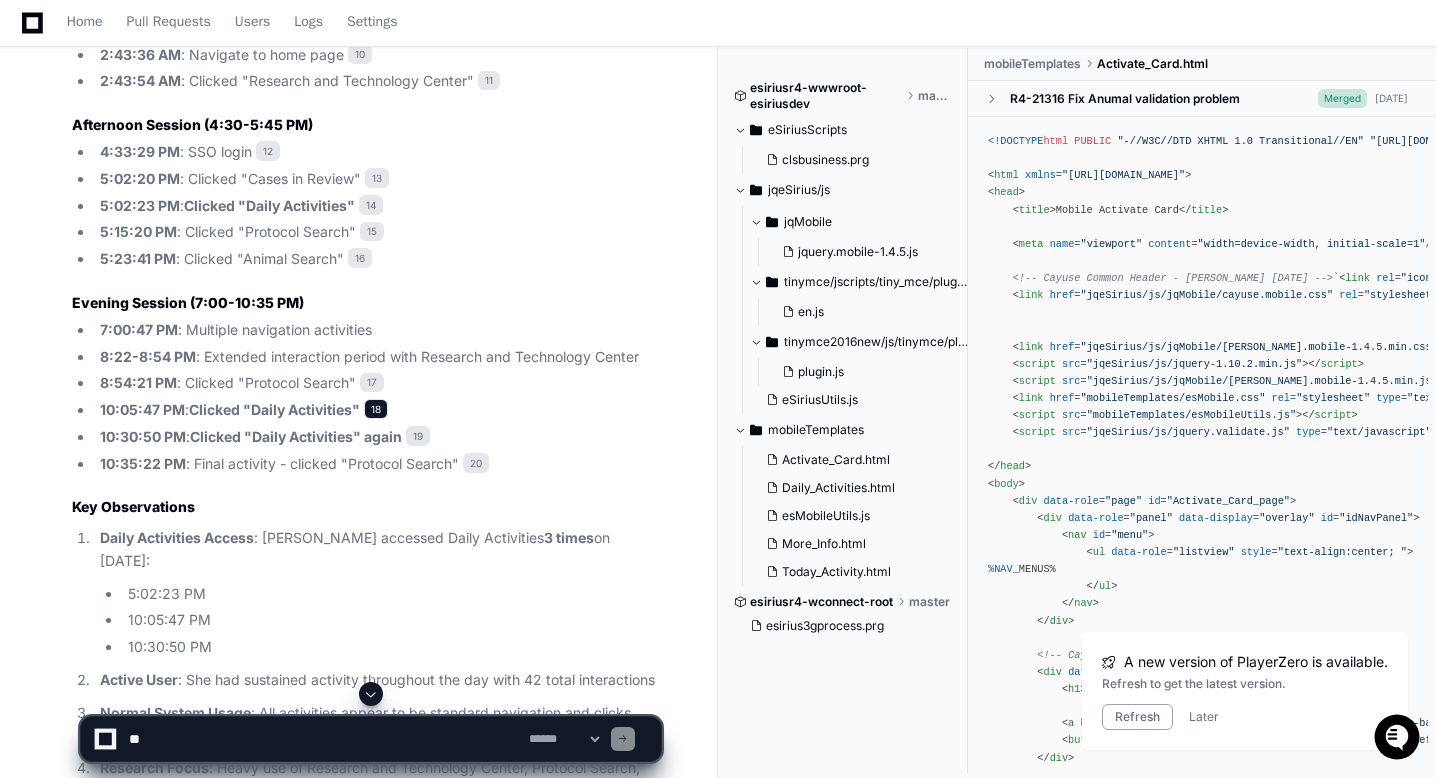 click on "18" 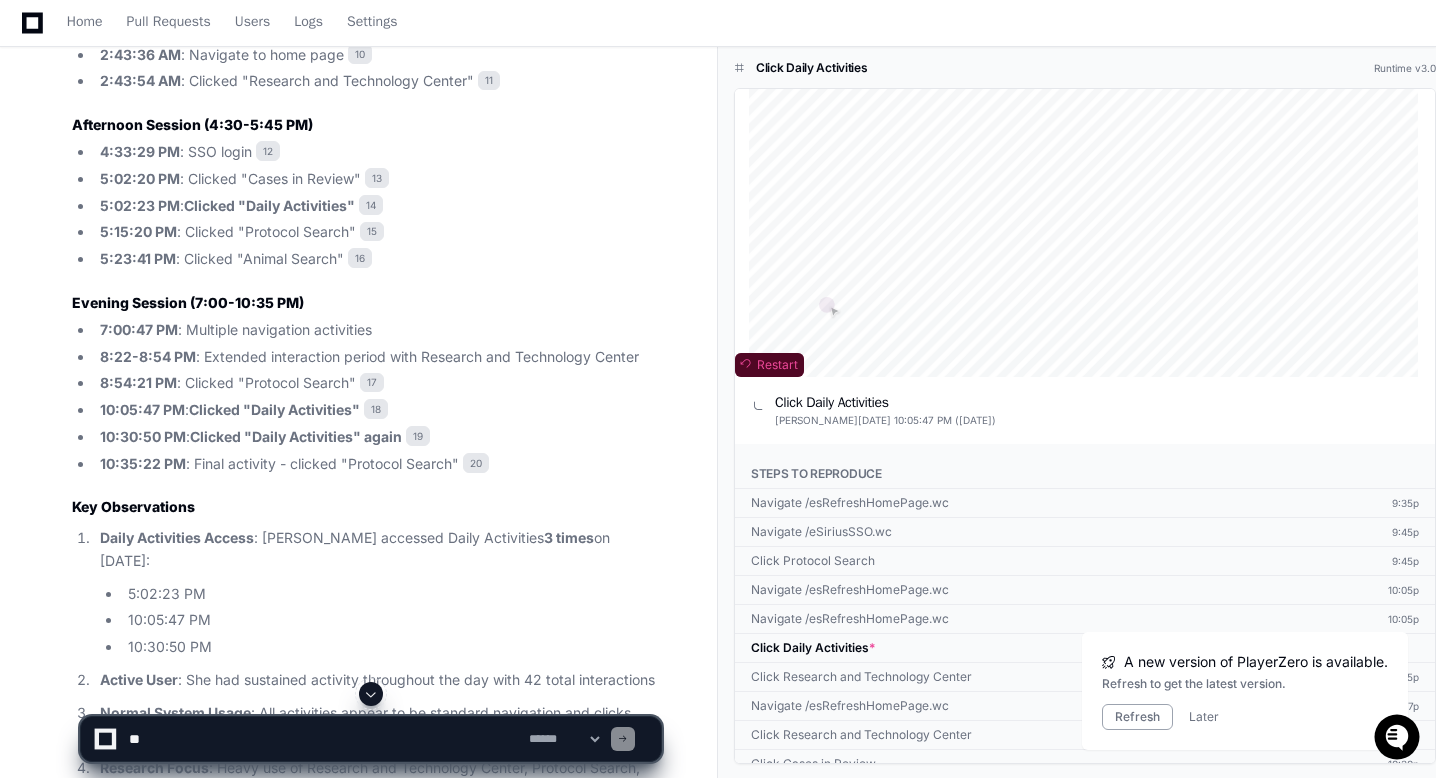 click on "Restart" 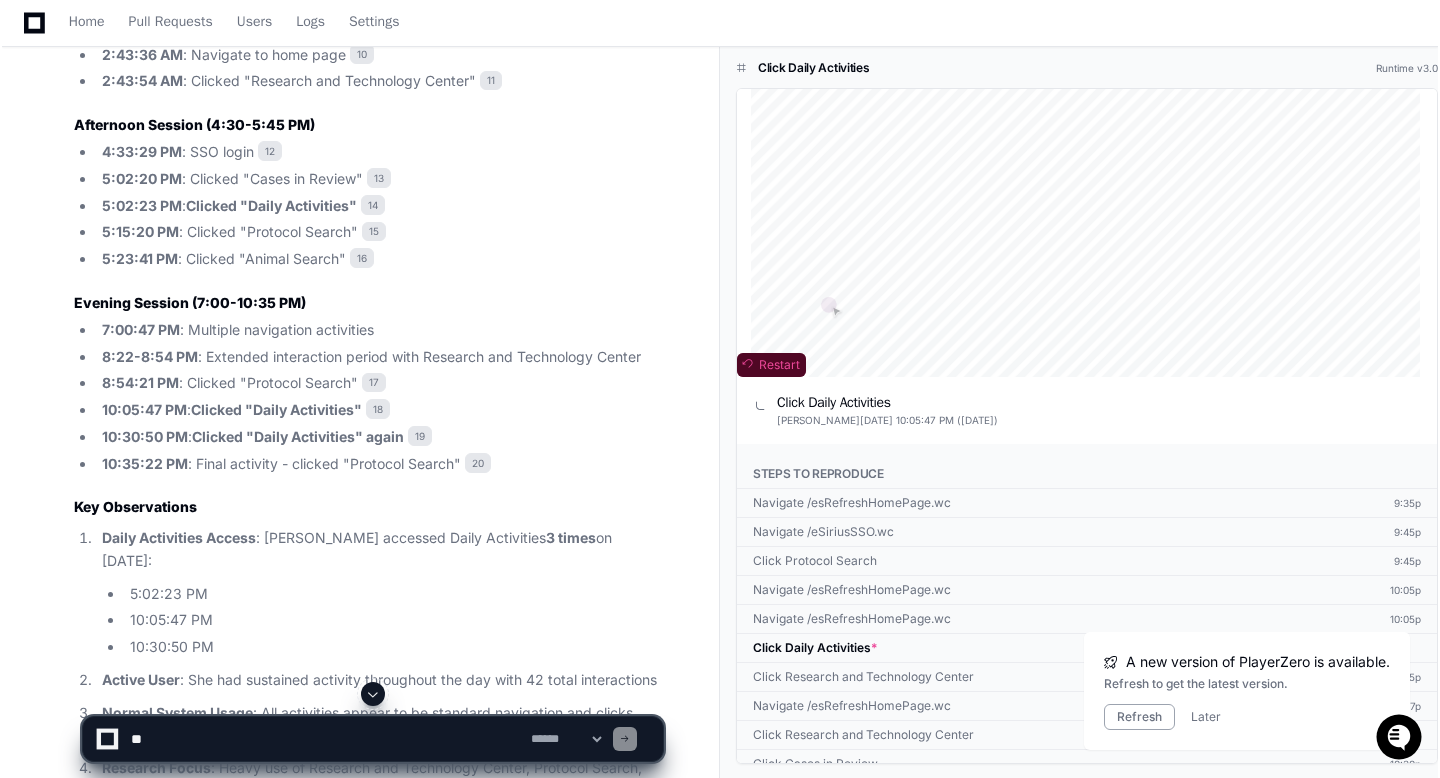 scroll, scrollTop: 0, scrollLeft: 0, axis: both 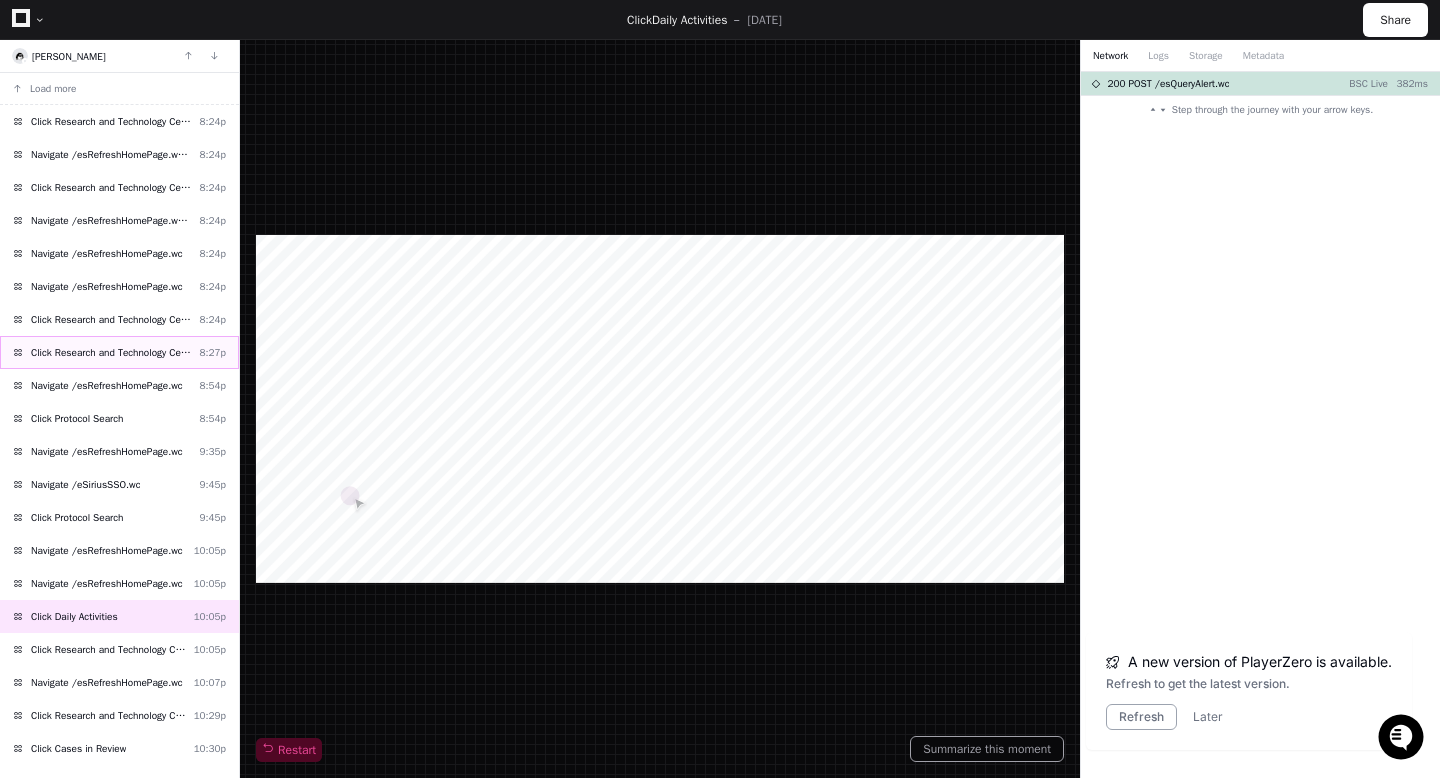 click on "Click Research and Technology Center  8:27p" 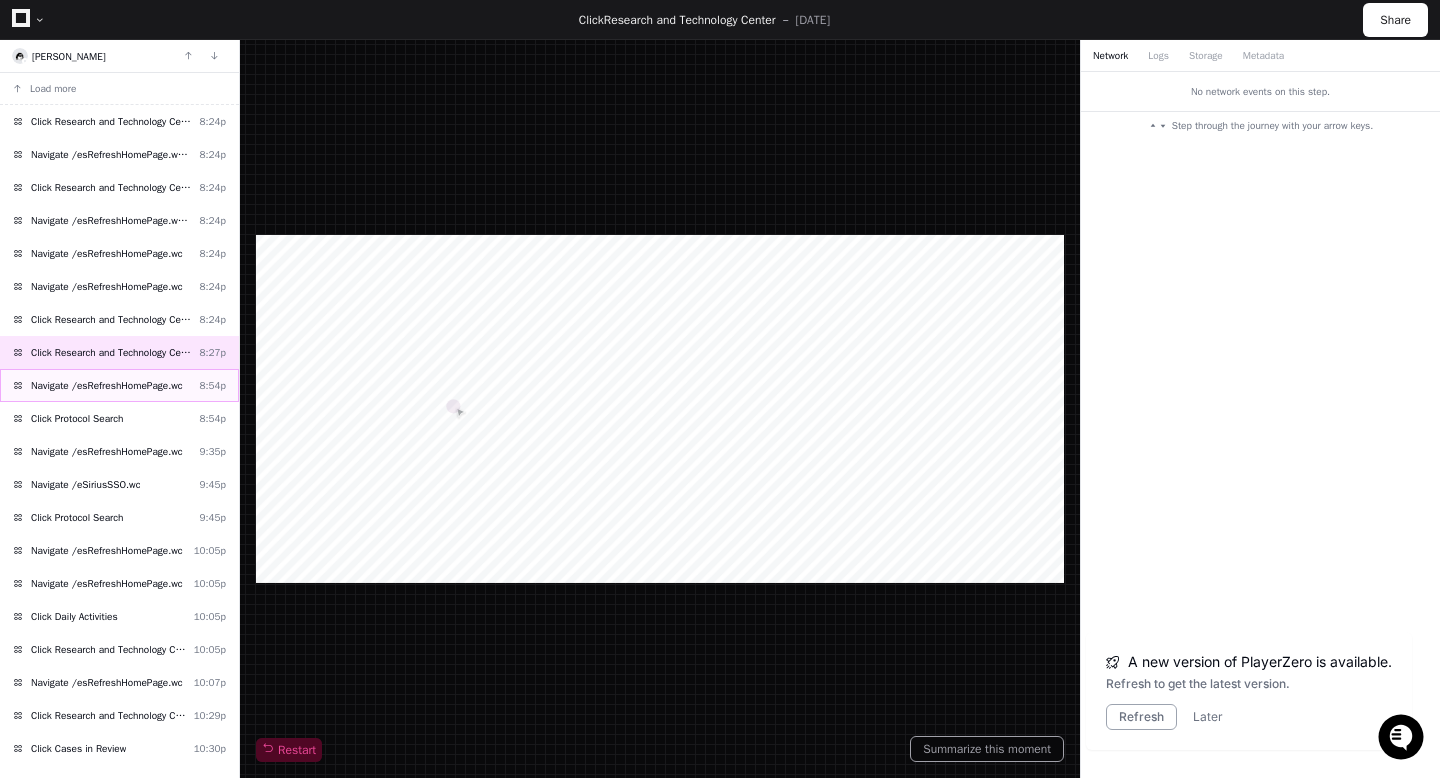 click on "Navigate /esRefreshHomePage.wc" 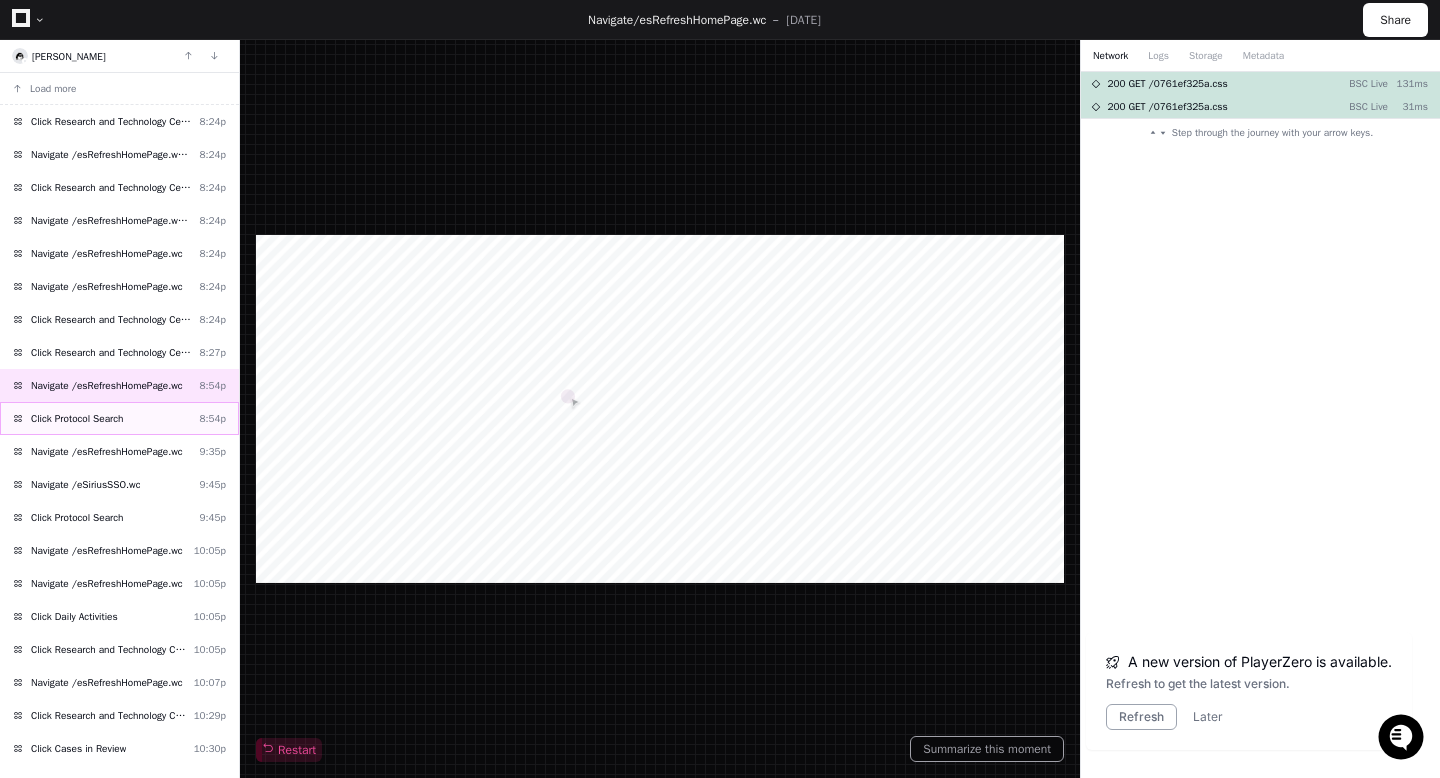 click on "Click Protocol Search" 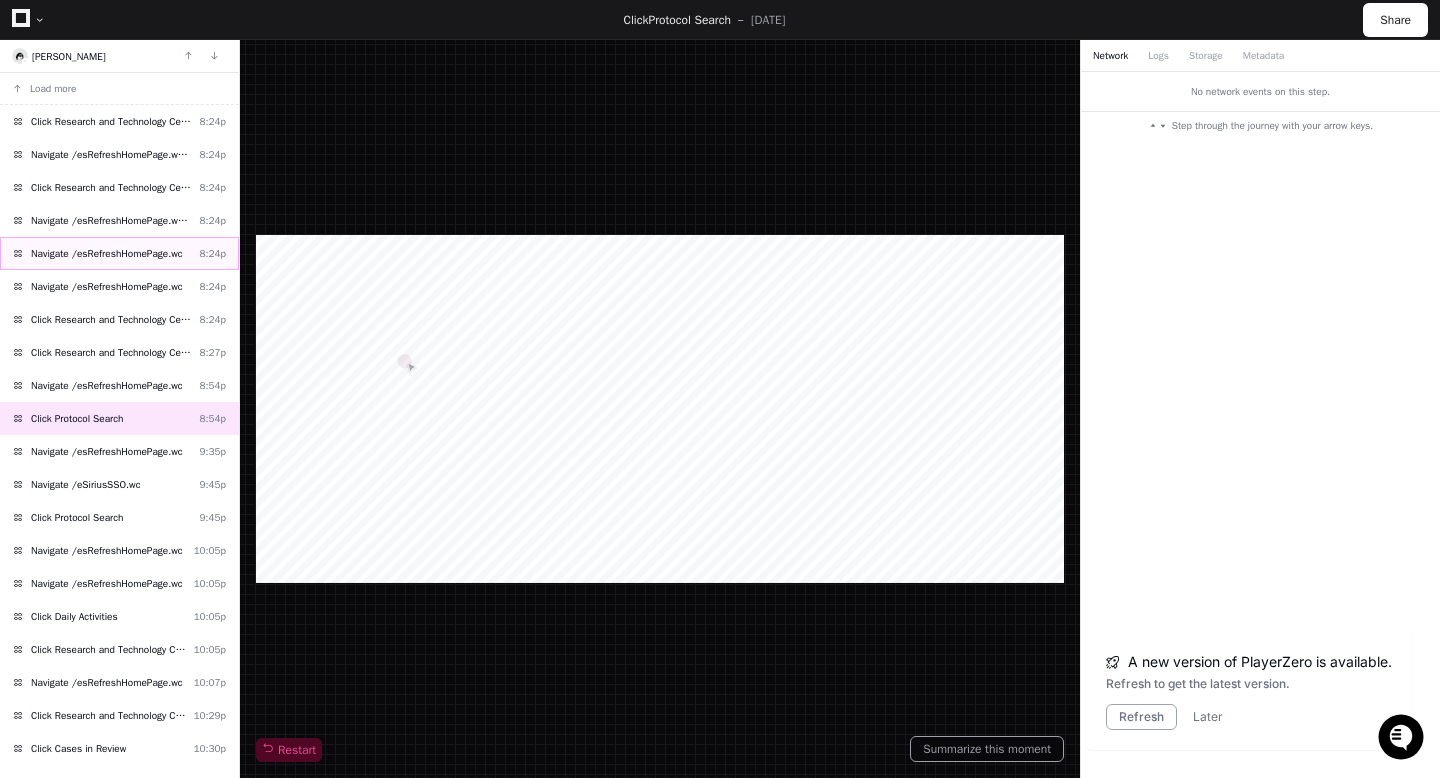 click on "Navigate /esRefreshHomePage.wc" 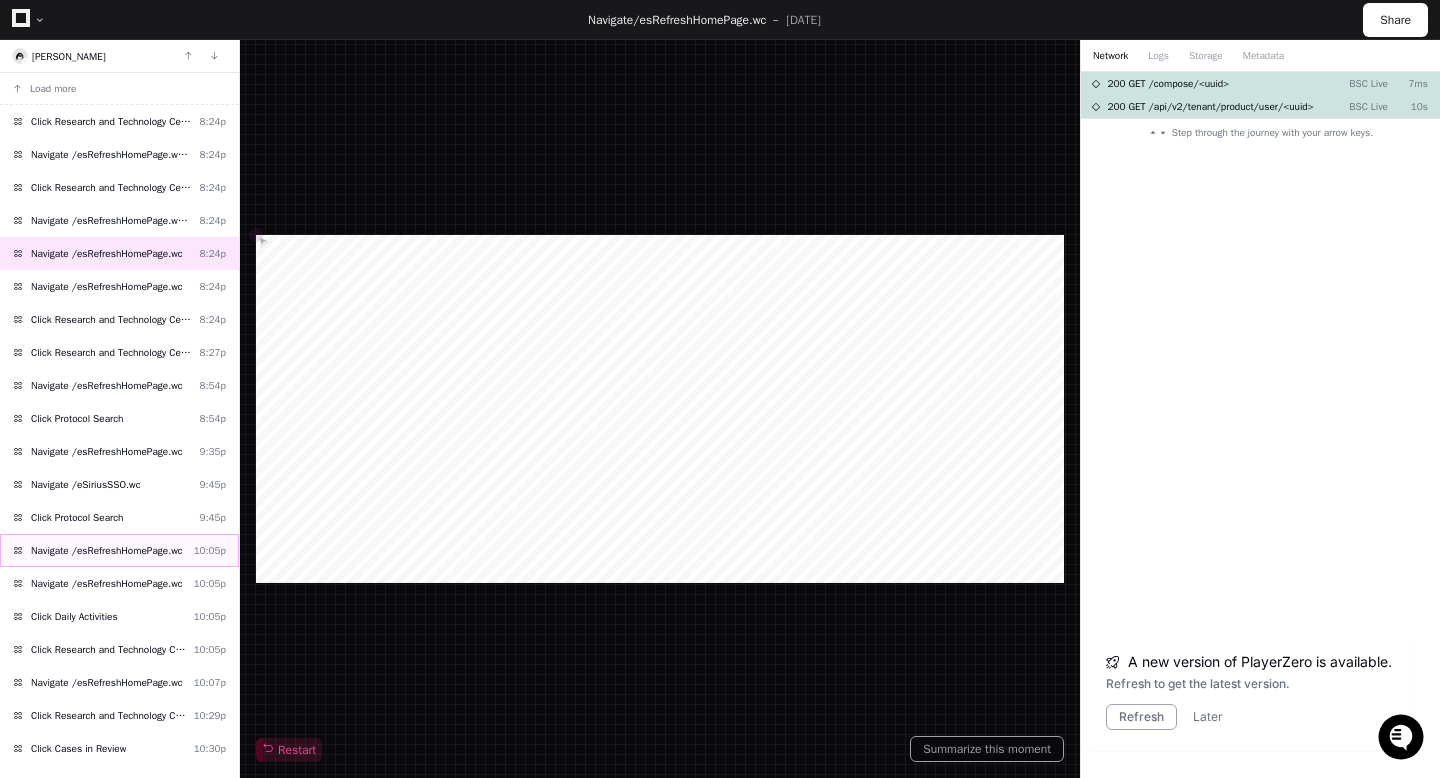 click on "Navigate /esRefreshHomePage.wc" 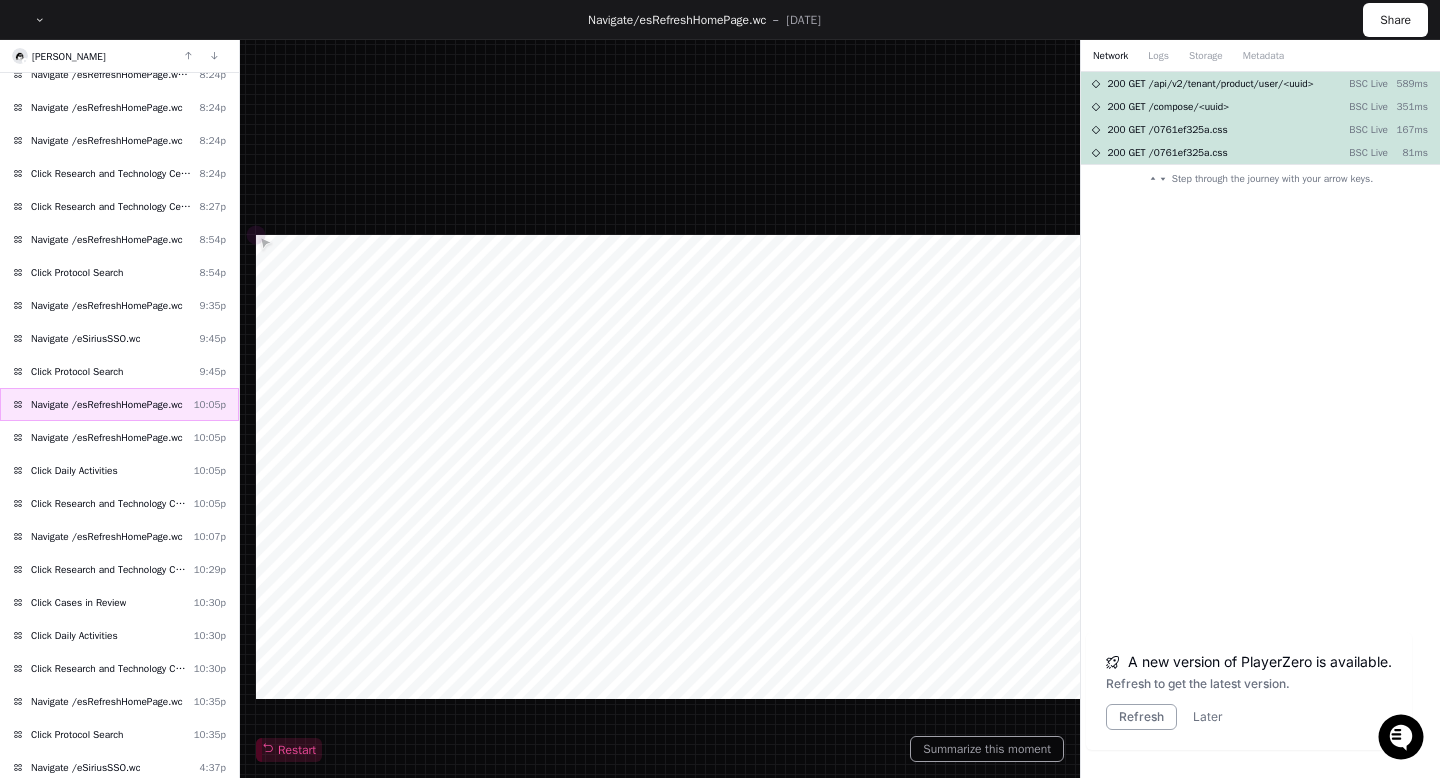 scroll, scrollTop: 148, scrollLeft: 0, axis: vertical 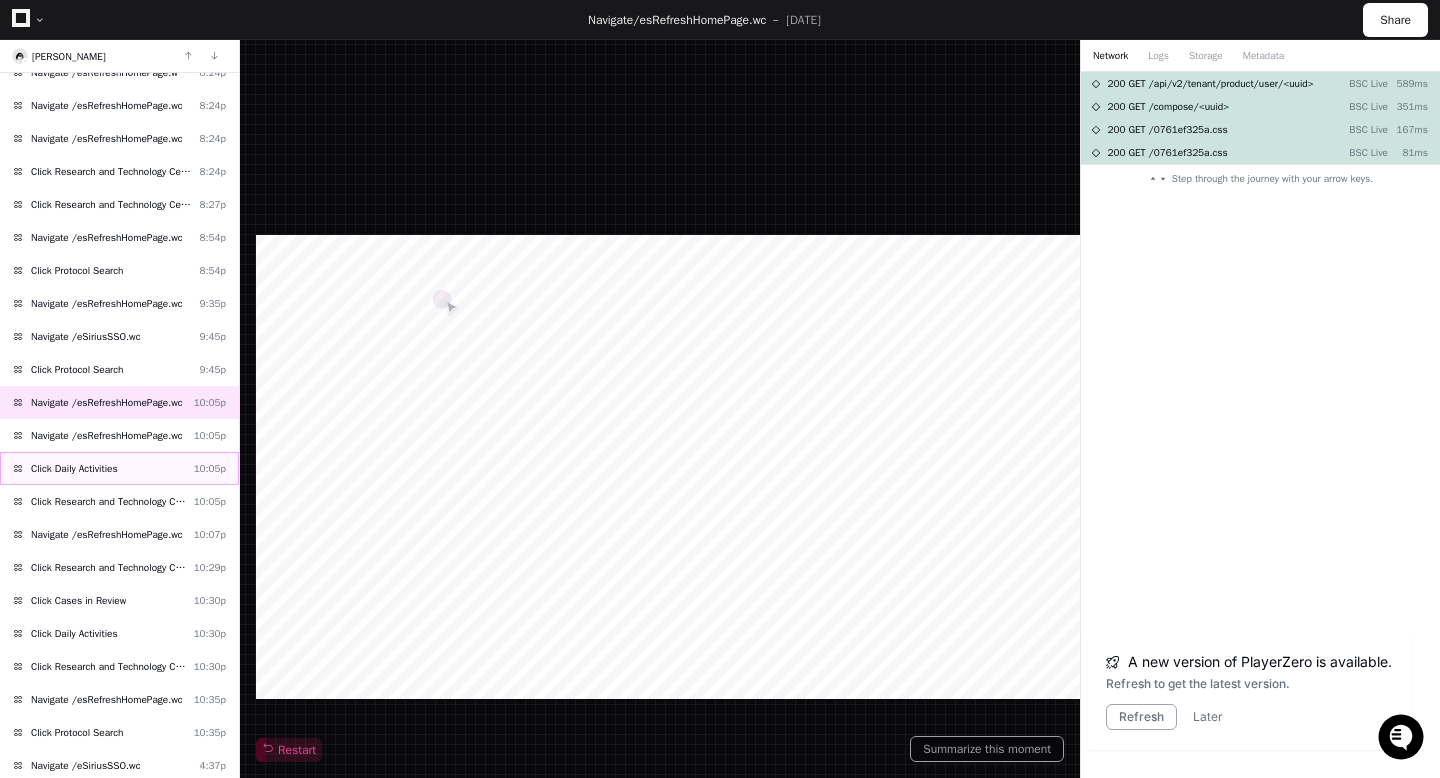click on "Click Daily Activities  10:05p" 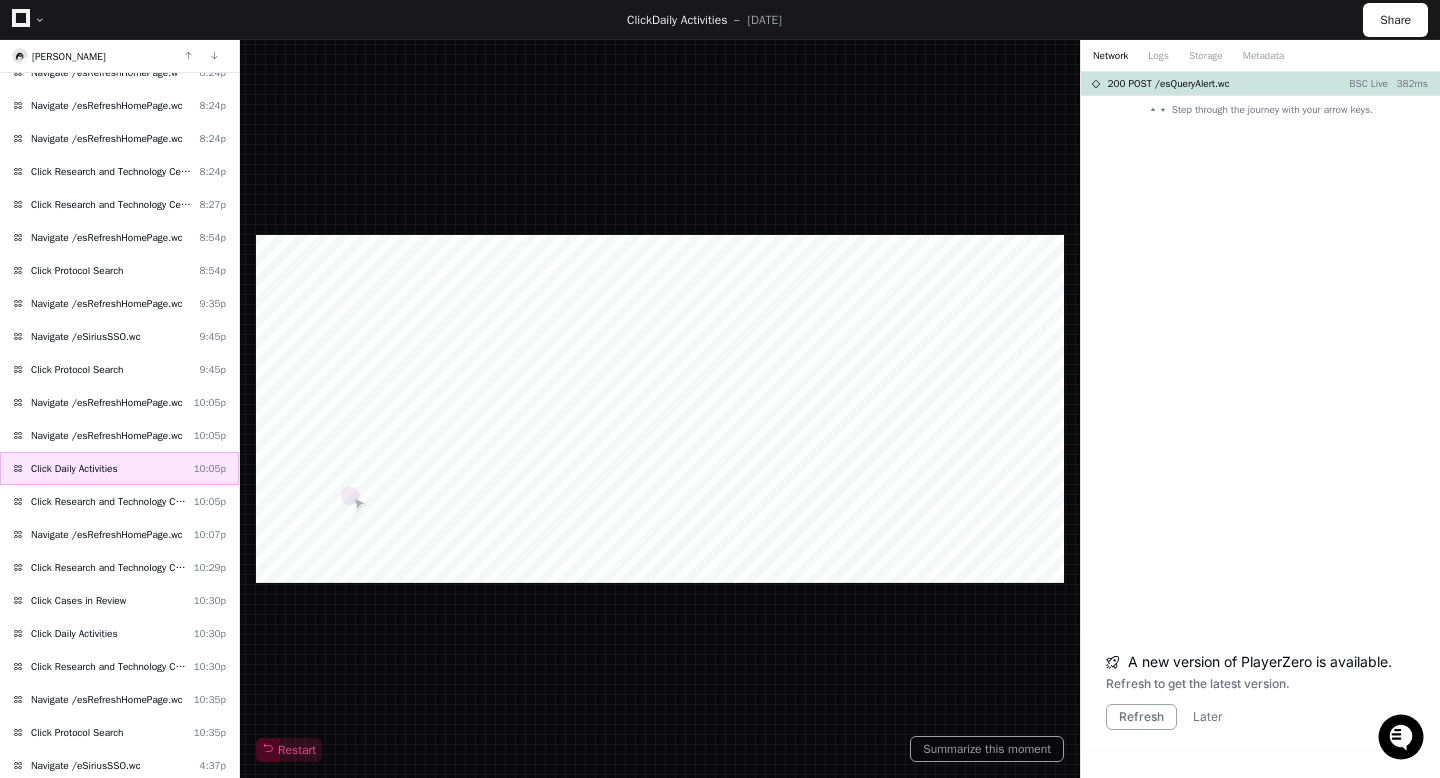 click on "Click Daily Activities" 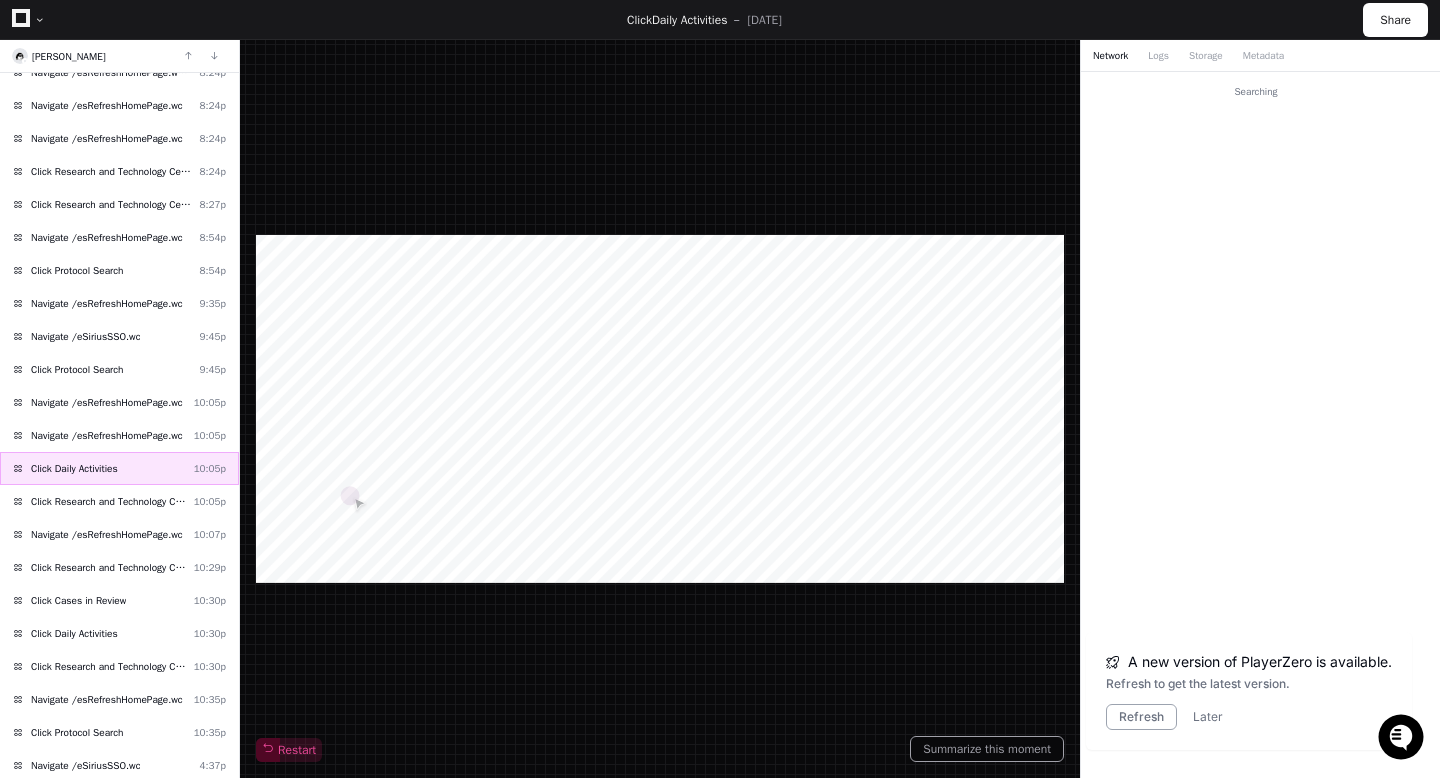 click on "Click Daily Activities" 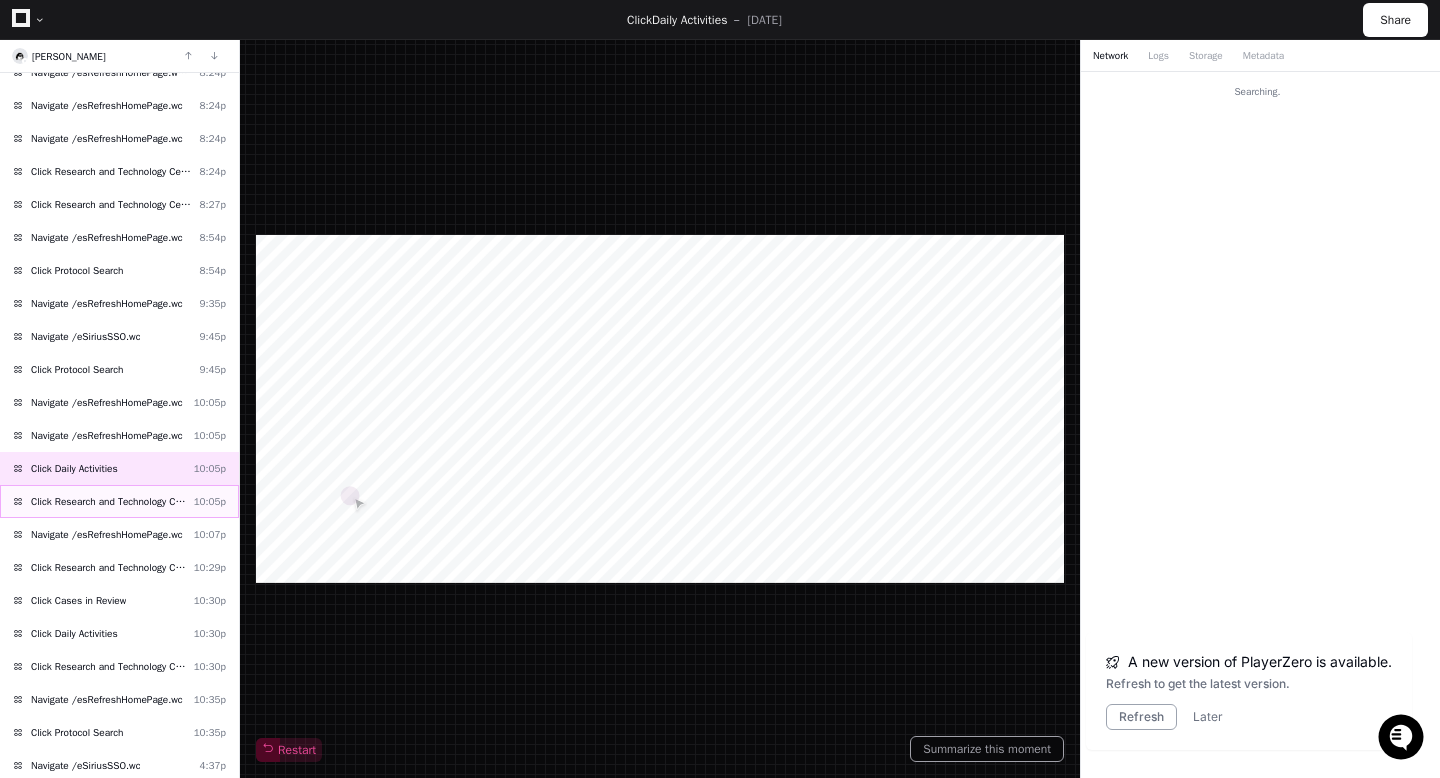 click on "Click Research and Technology Center  10:05p" 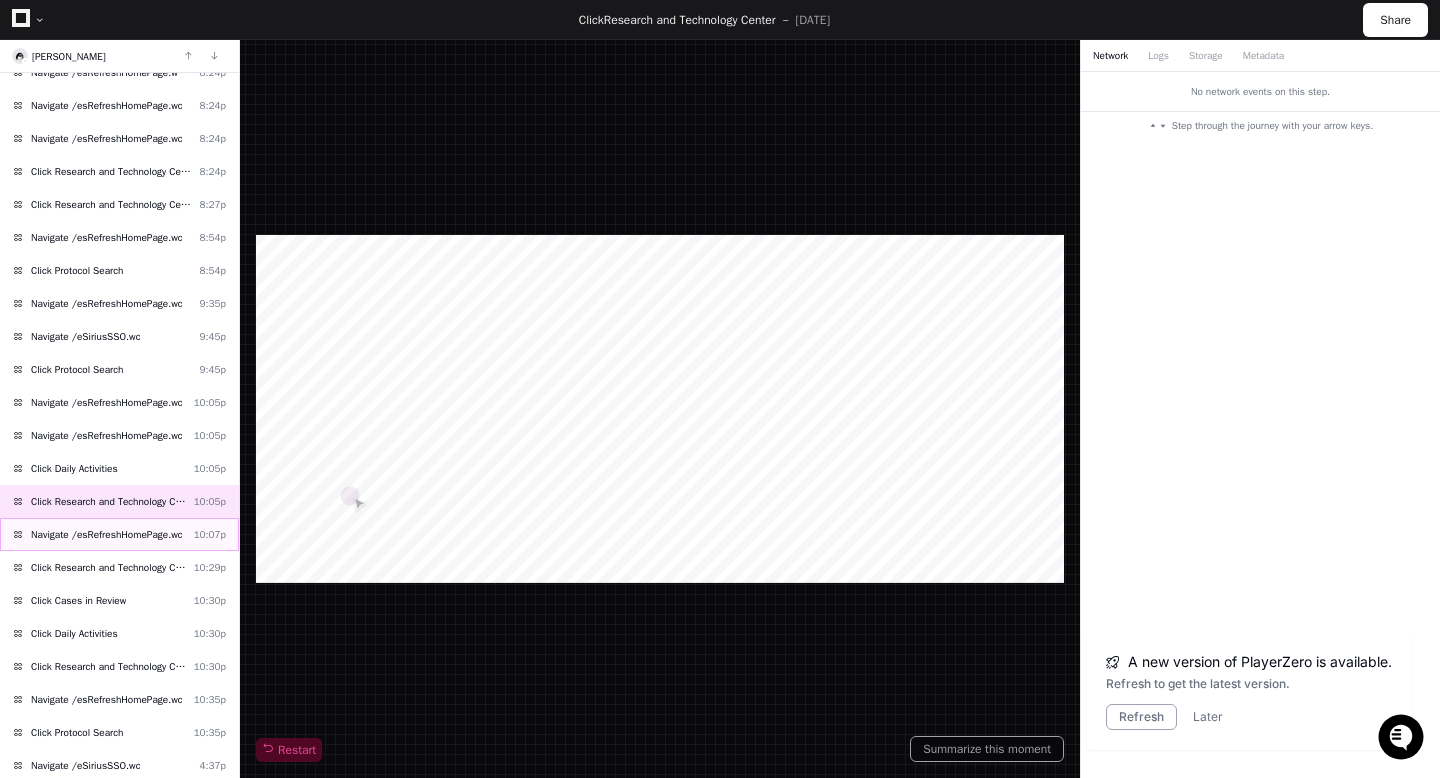 click on "Navigate /esRefreshHomePage.wc" 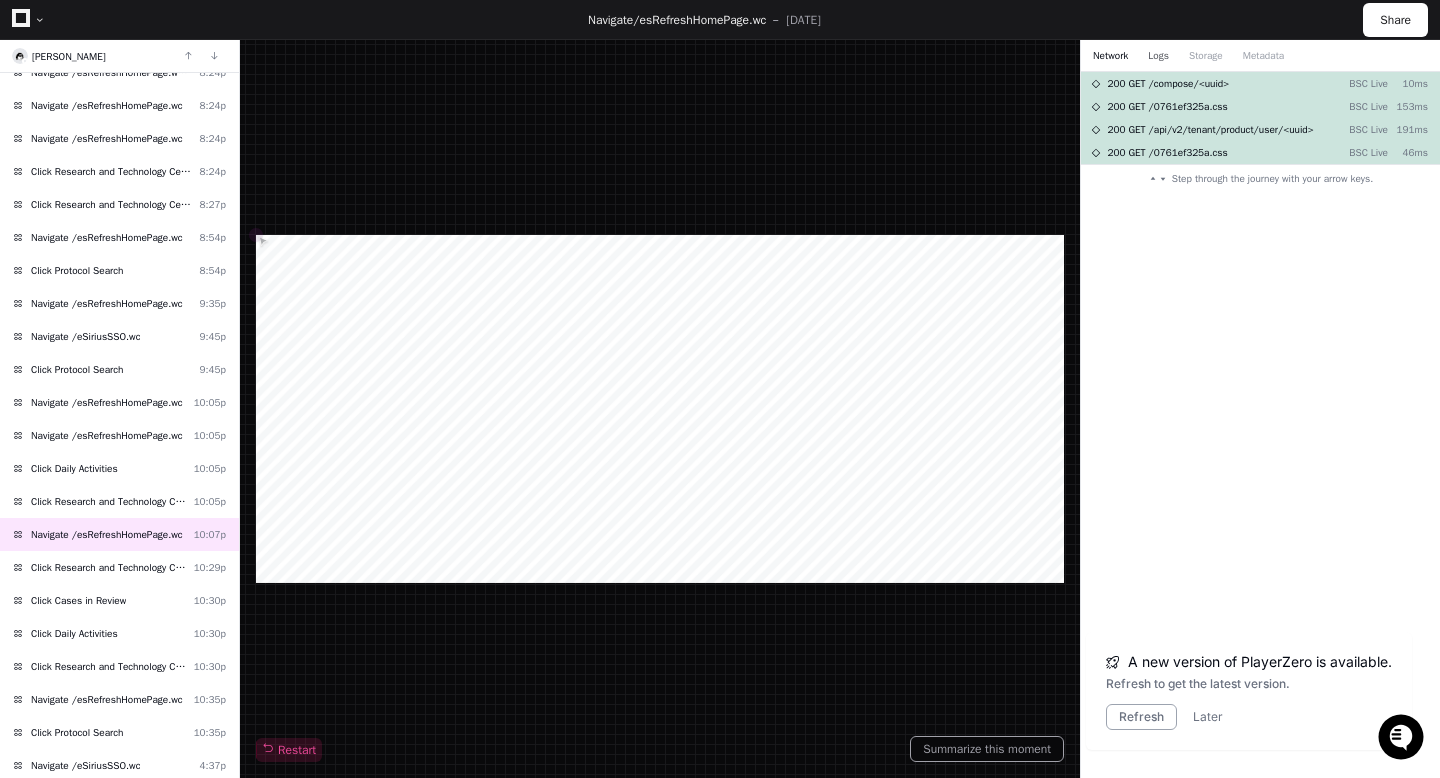 click on "Logs" 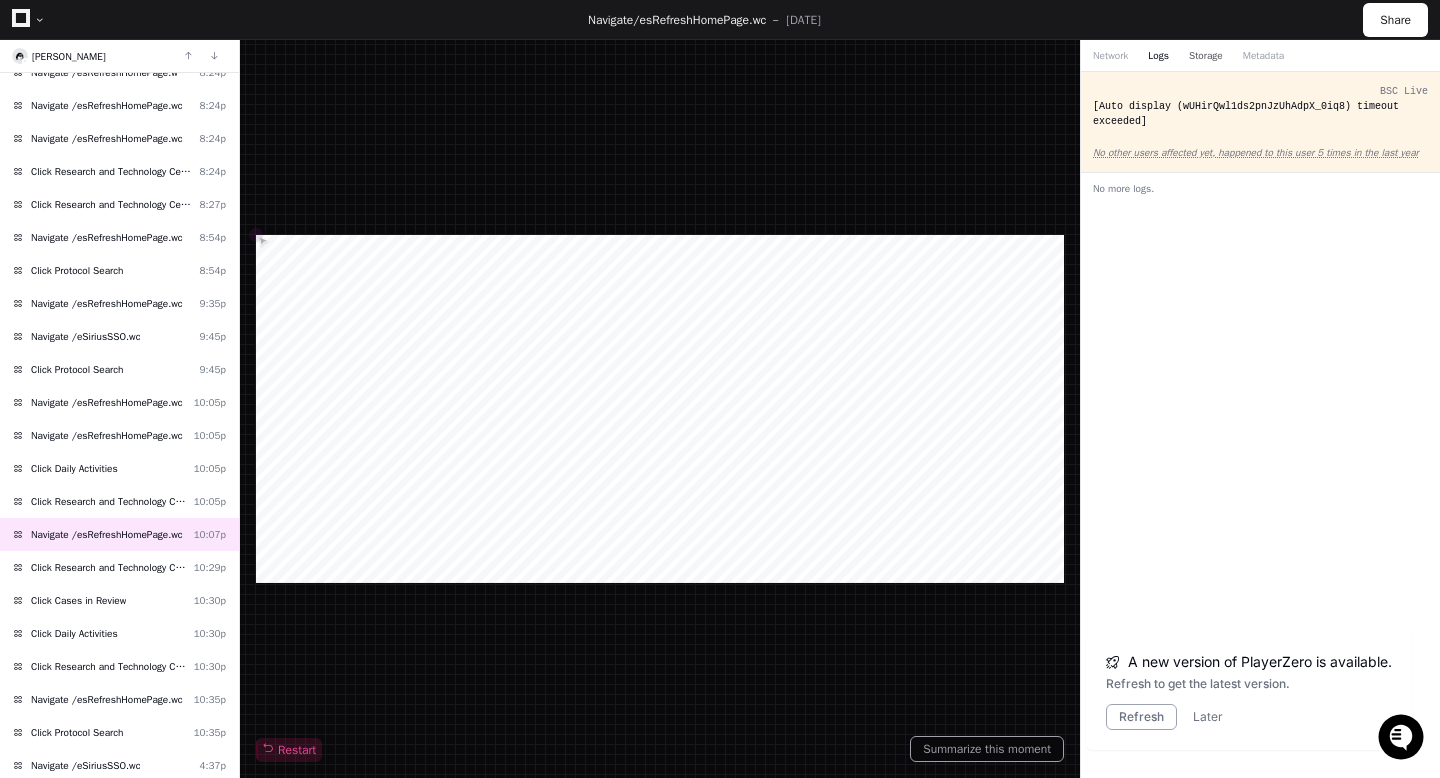 click on "Storage" 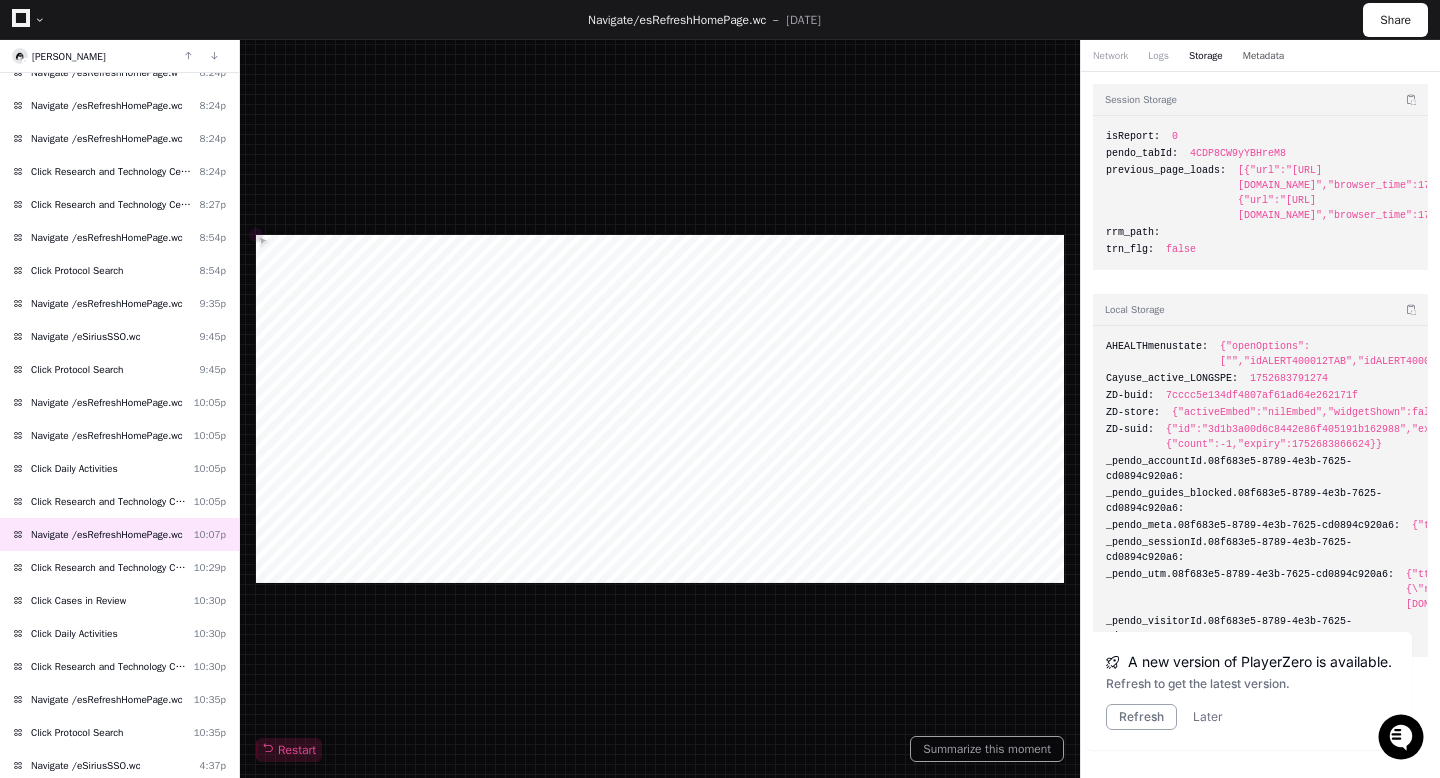 click on "Metadata" 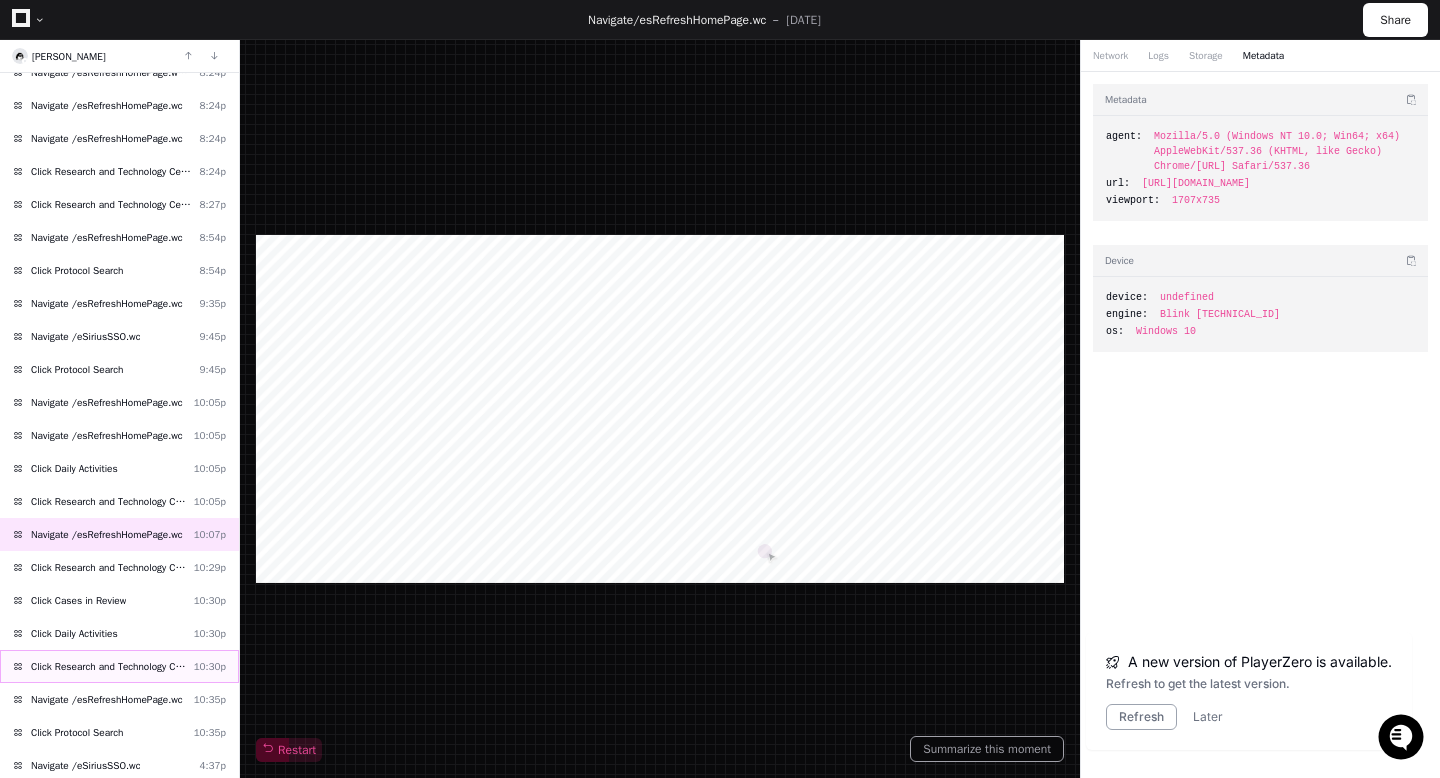 click on "Click Research and Technology Center" 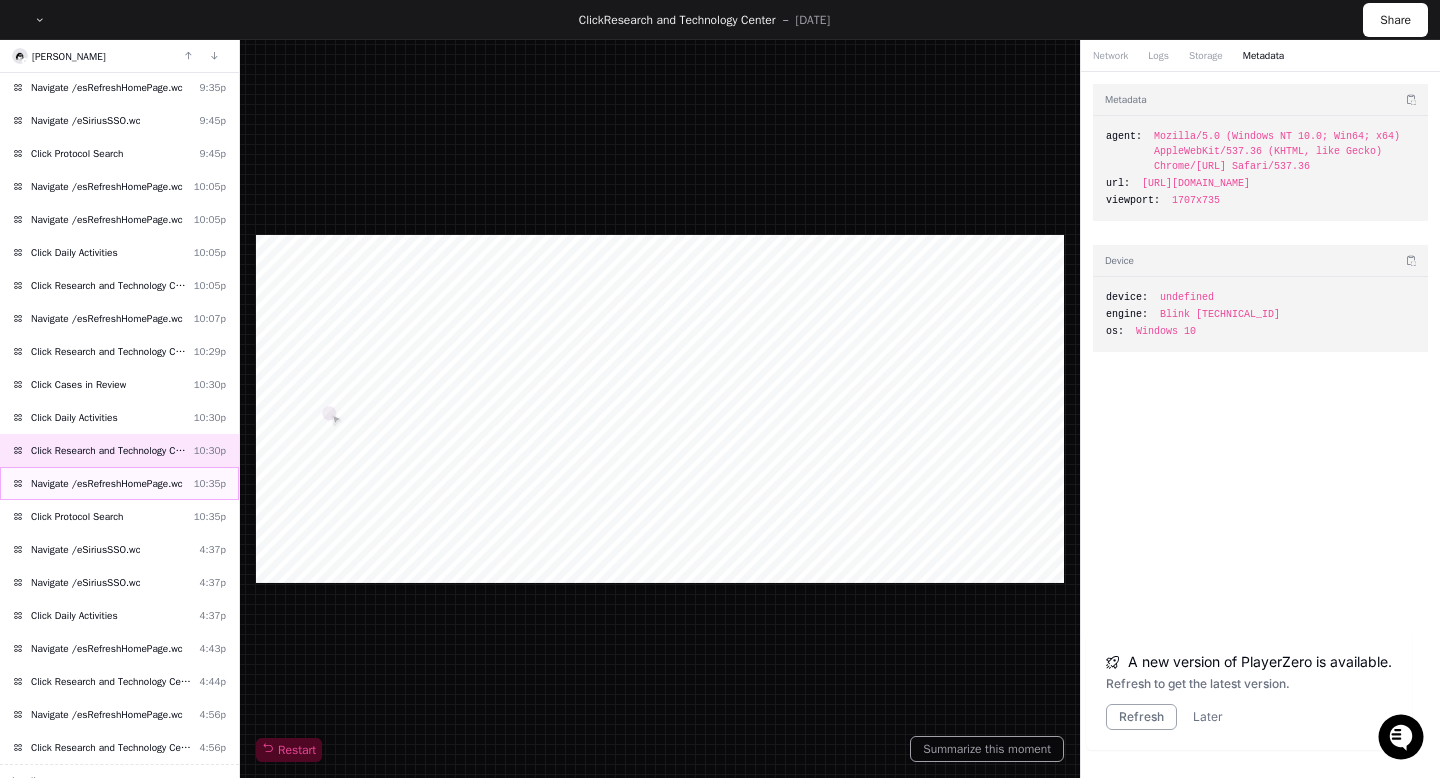 scroll, scrollTop: 369, scrollLeft: 0, axis: vertical 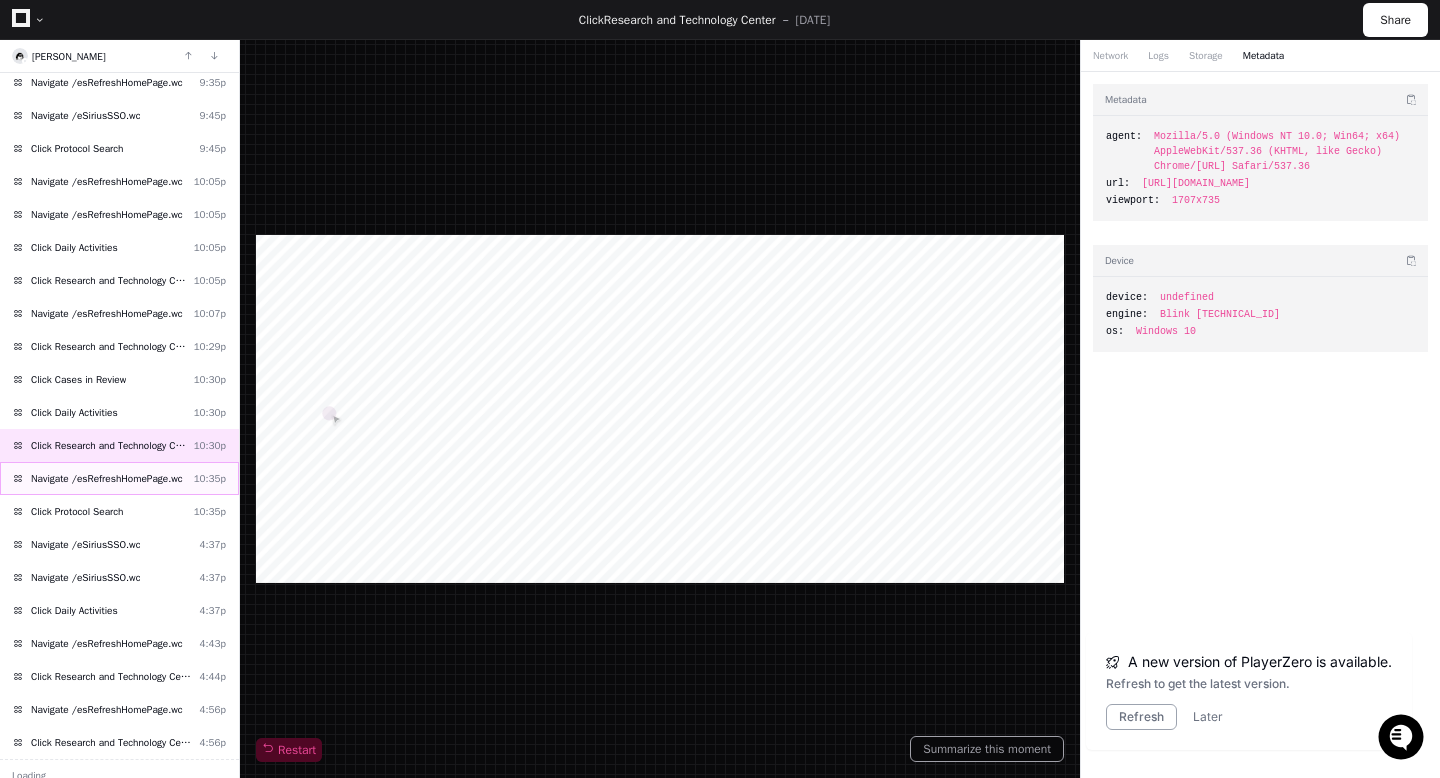 click on "Navigate /esRefreshHomePage.wc" 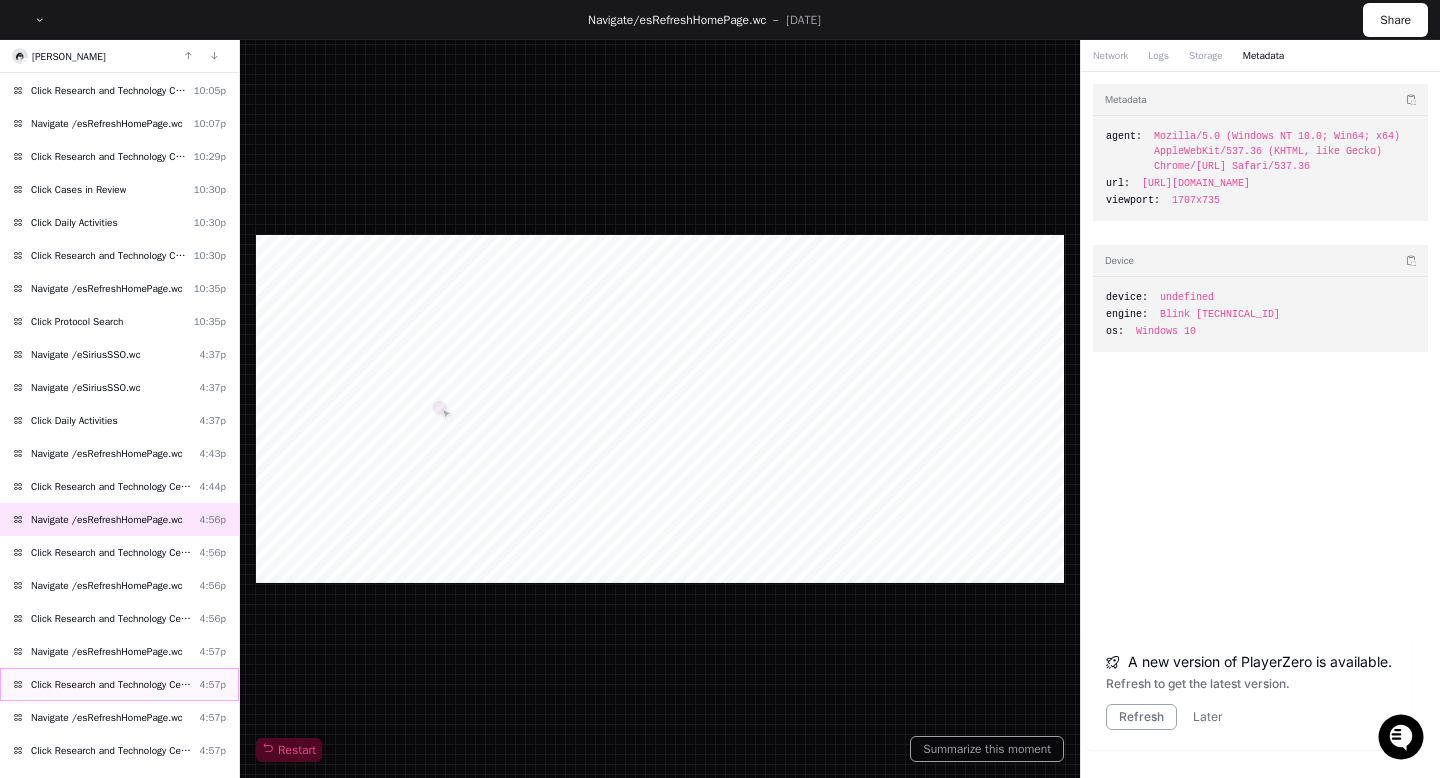 scroll, scrollTop: 568, scrollLeft: 0, axis: vertical 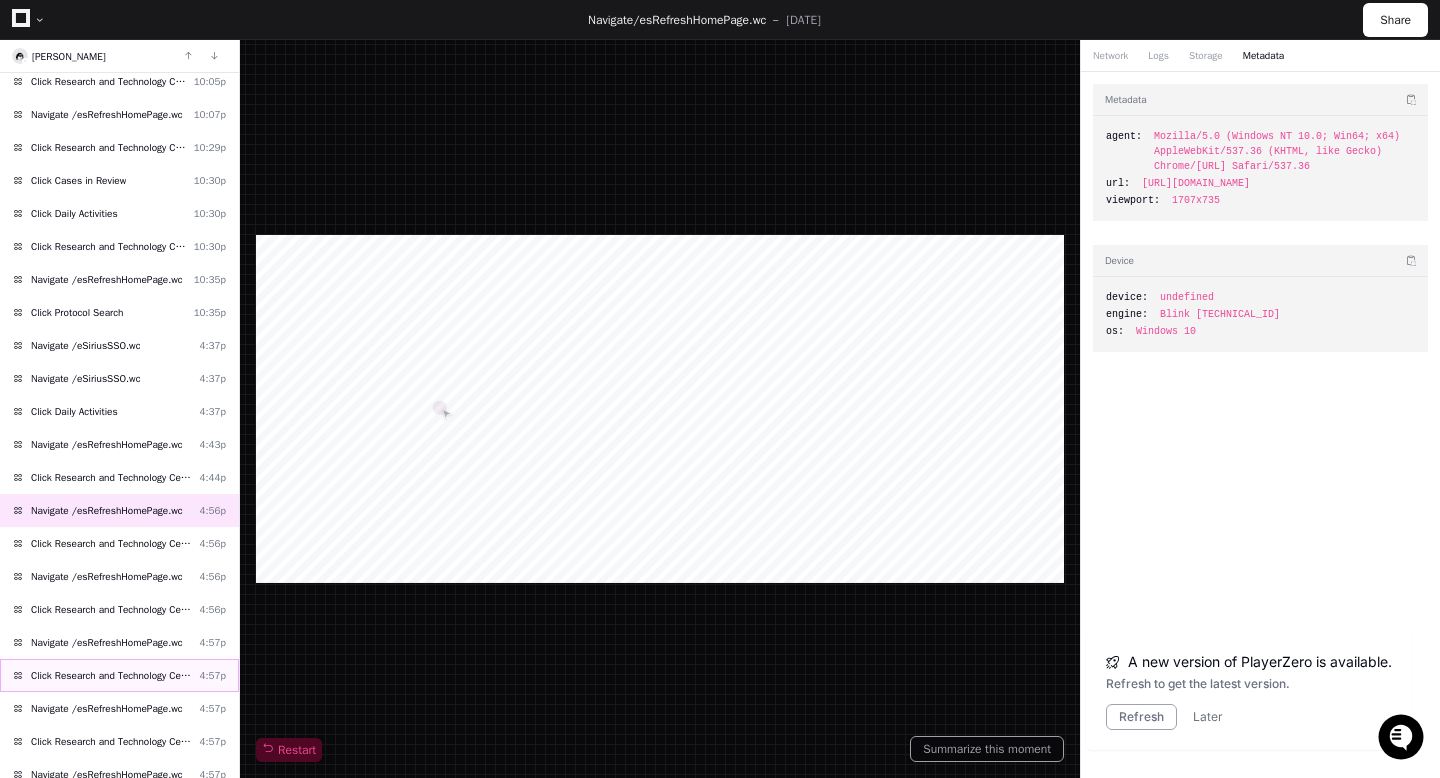 click on "Click Research and Technology Center  4:57p" 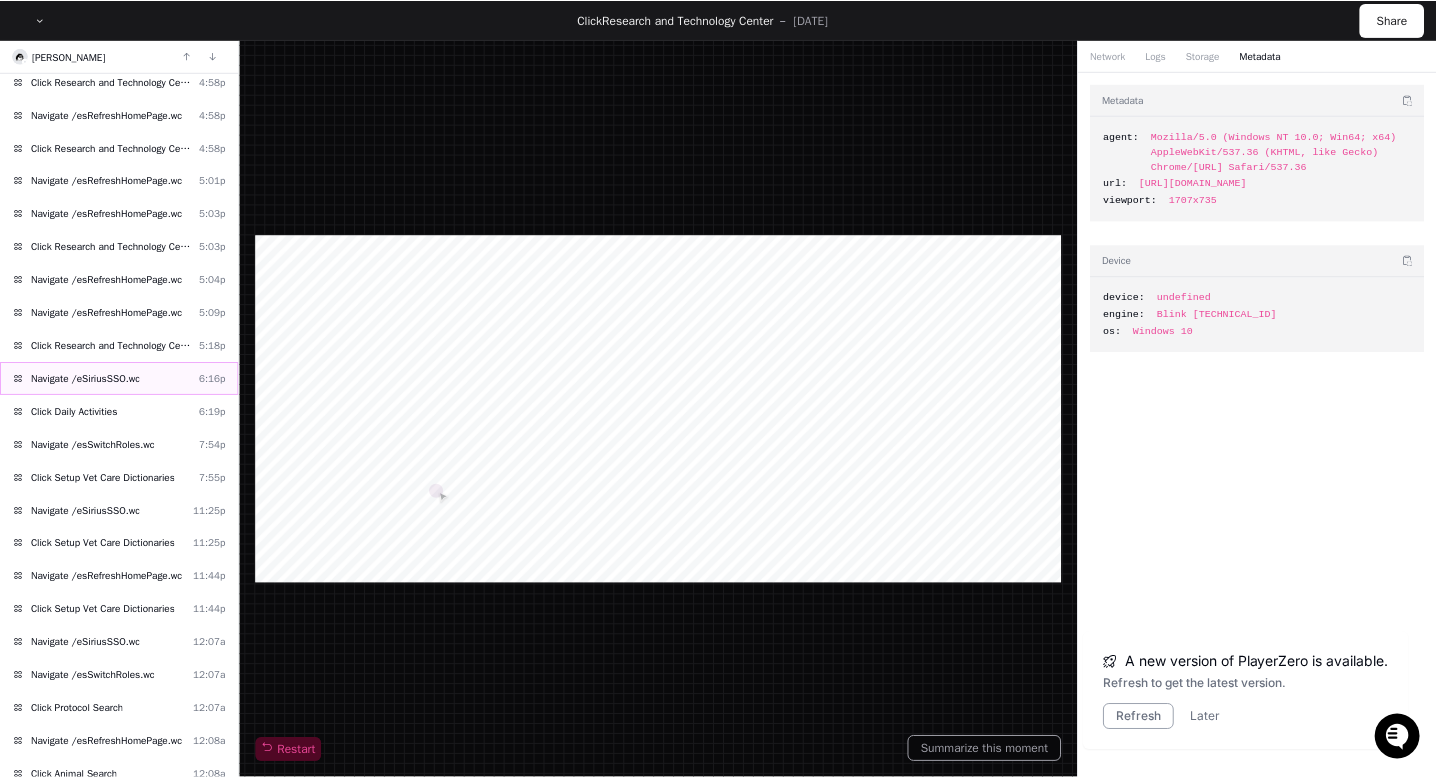scroll, scrollTop: 1304, scrollLeft: 0, axis: vertical 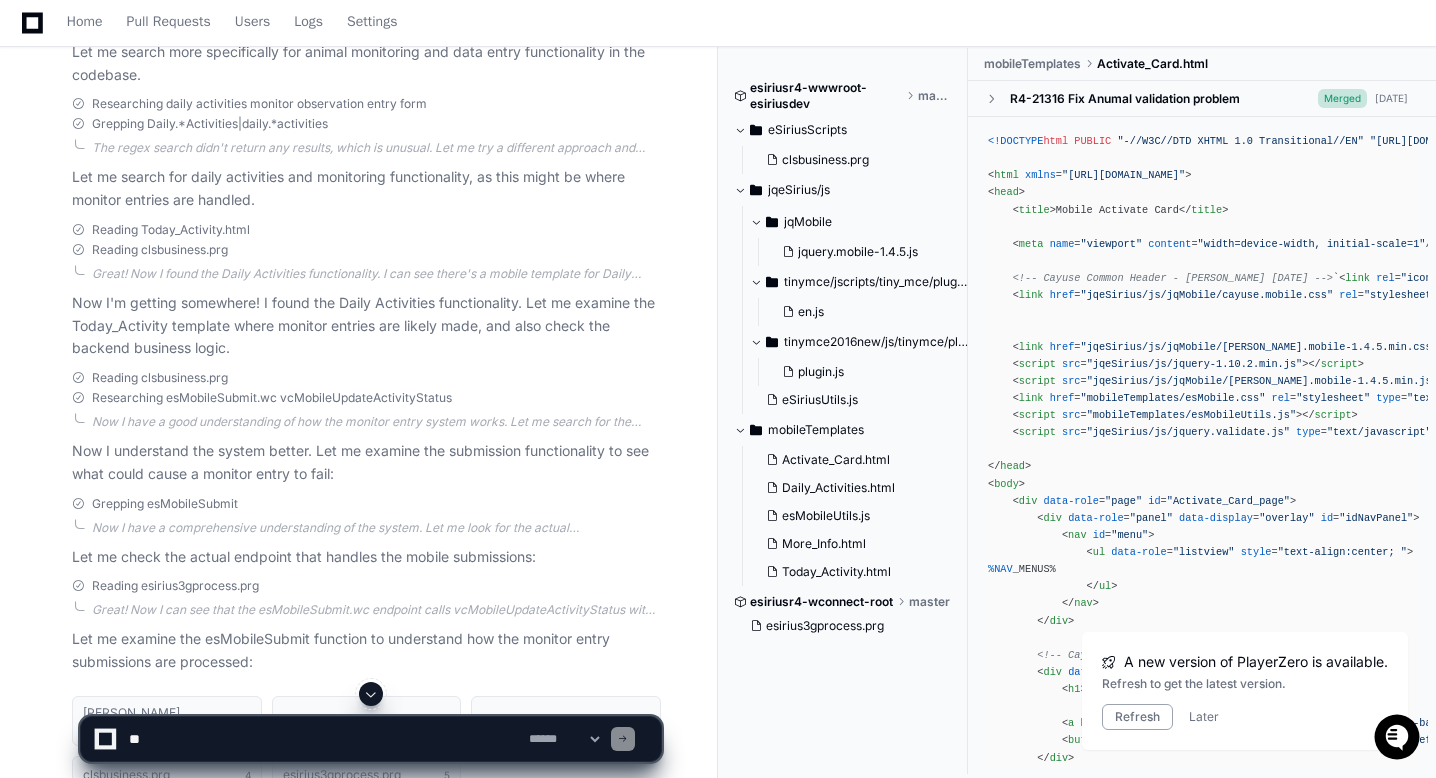 click 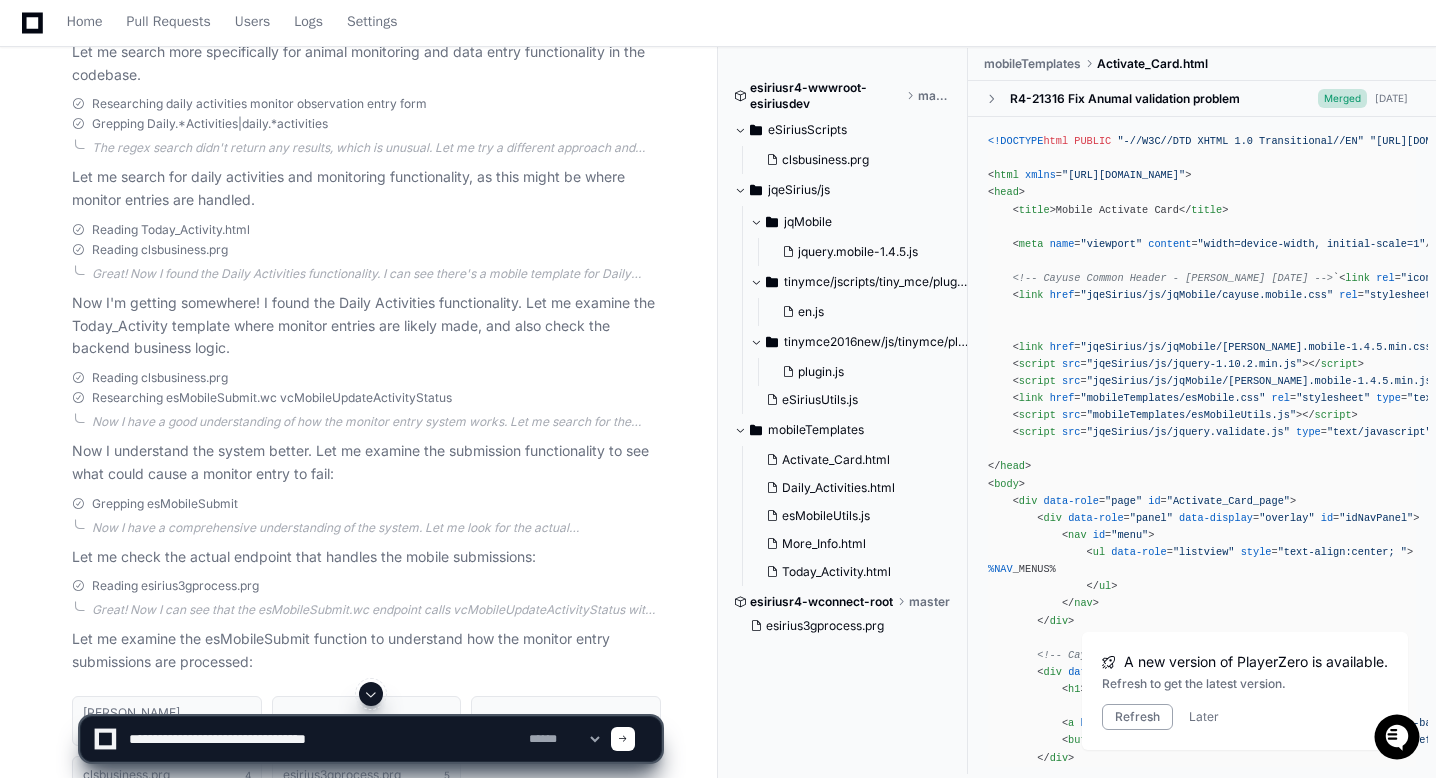 type on "**********" 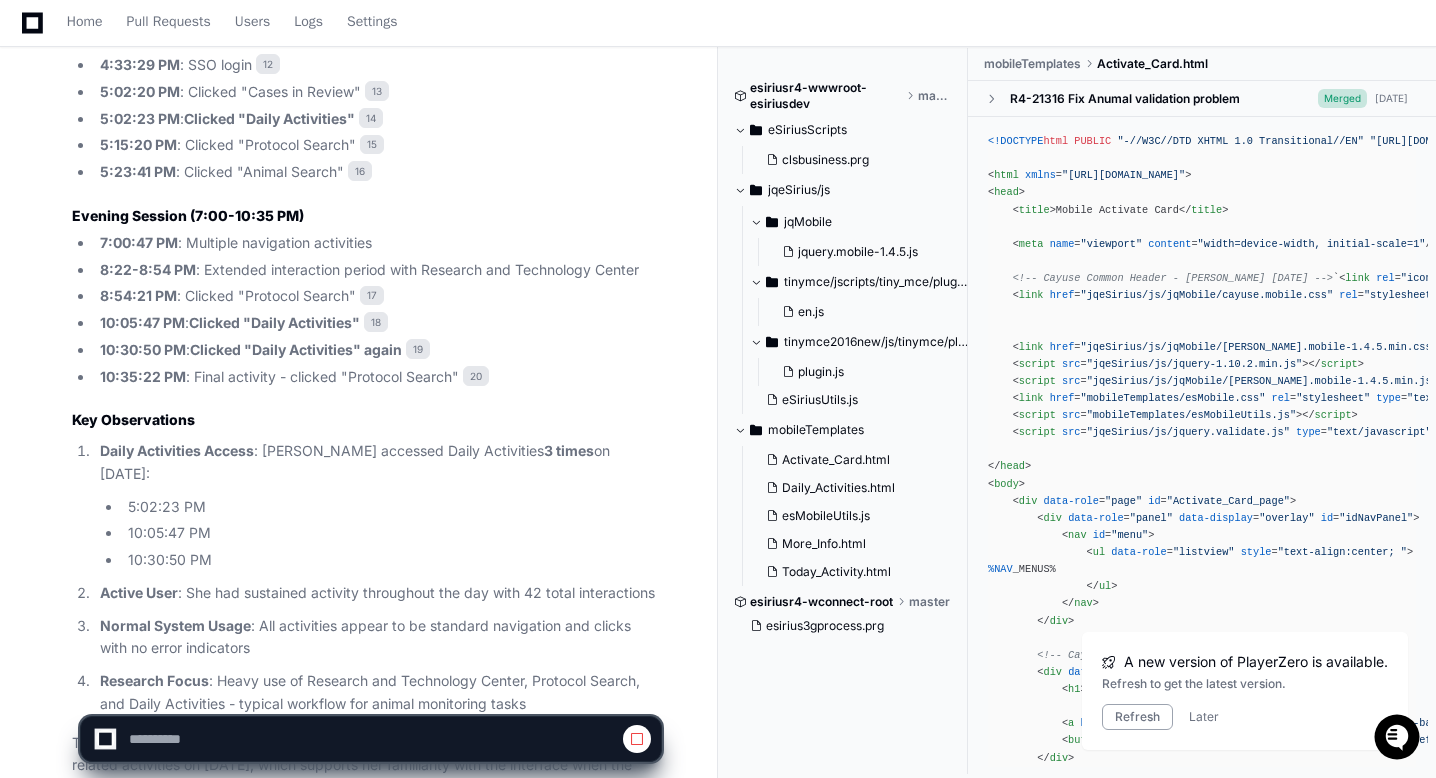 scroll, scrollTop: 8400, scrollLeft: 0, axis: vertical 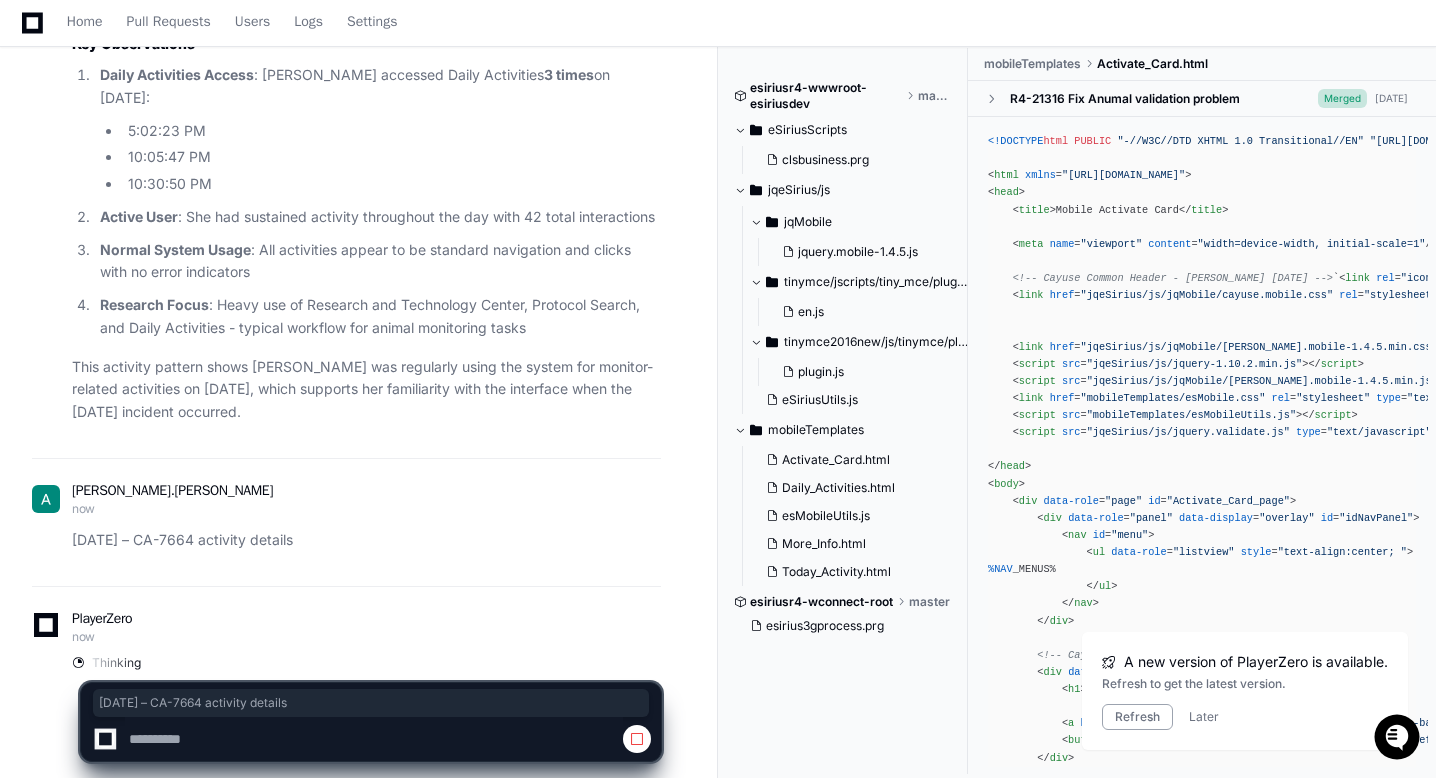 drag, startPoint x: 332, startPoint y: 492, endPoint x: 64, endPoint y: 491, distance: 268.00186 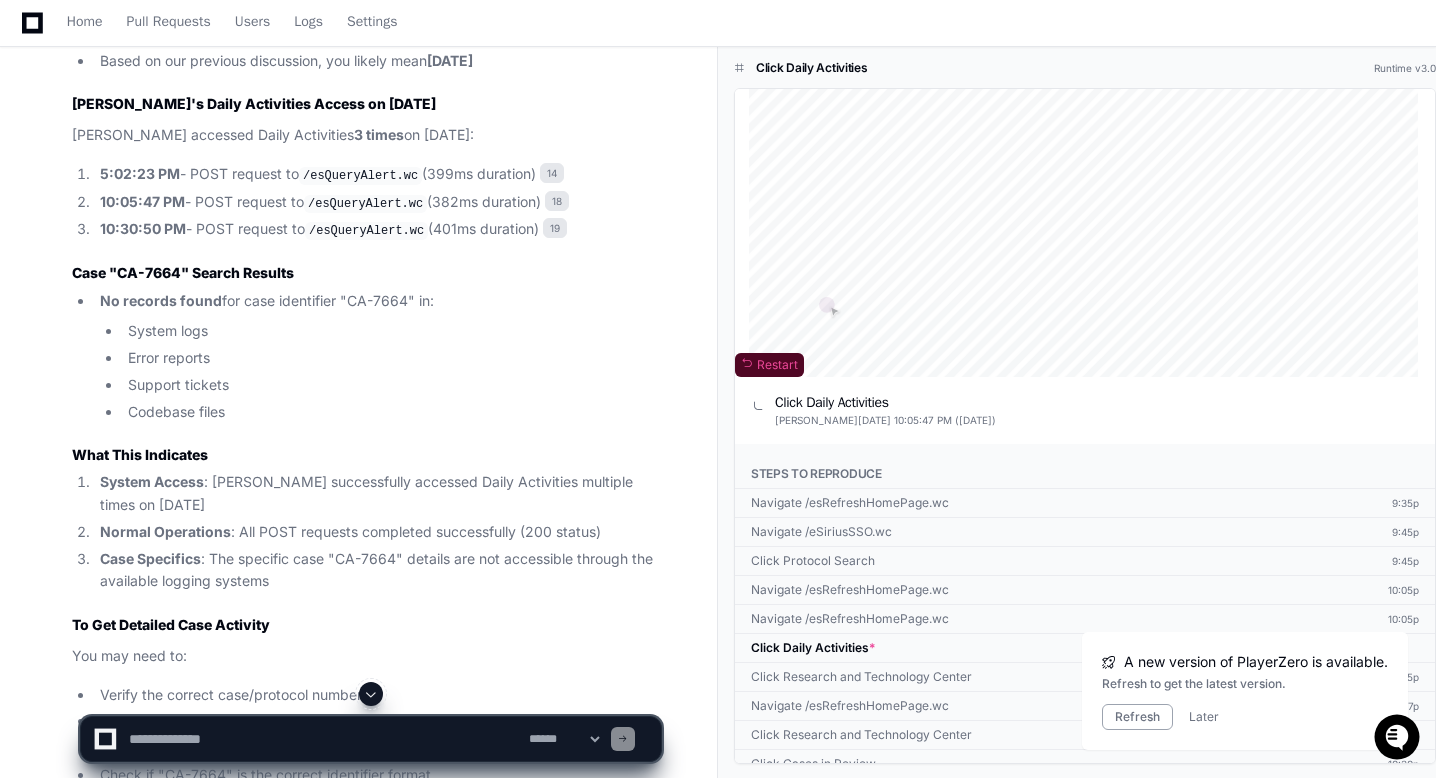 scroll, scrollTop: 9718, scrollLeft: 0, axis: vertical 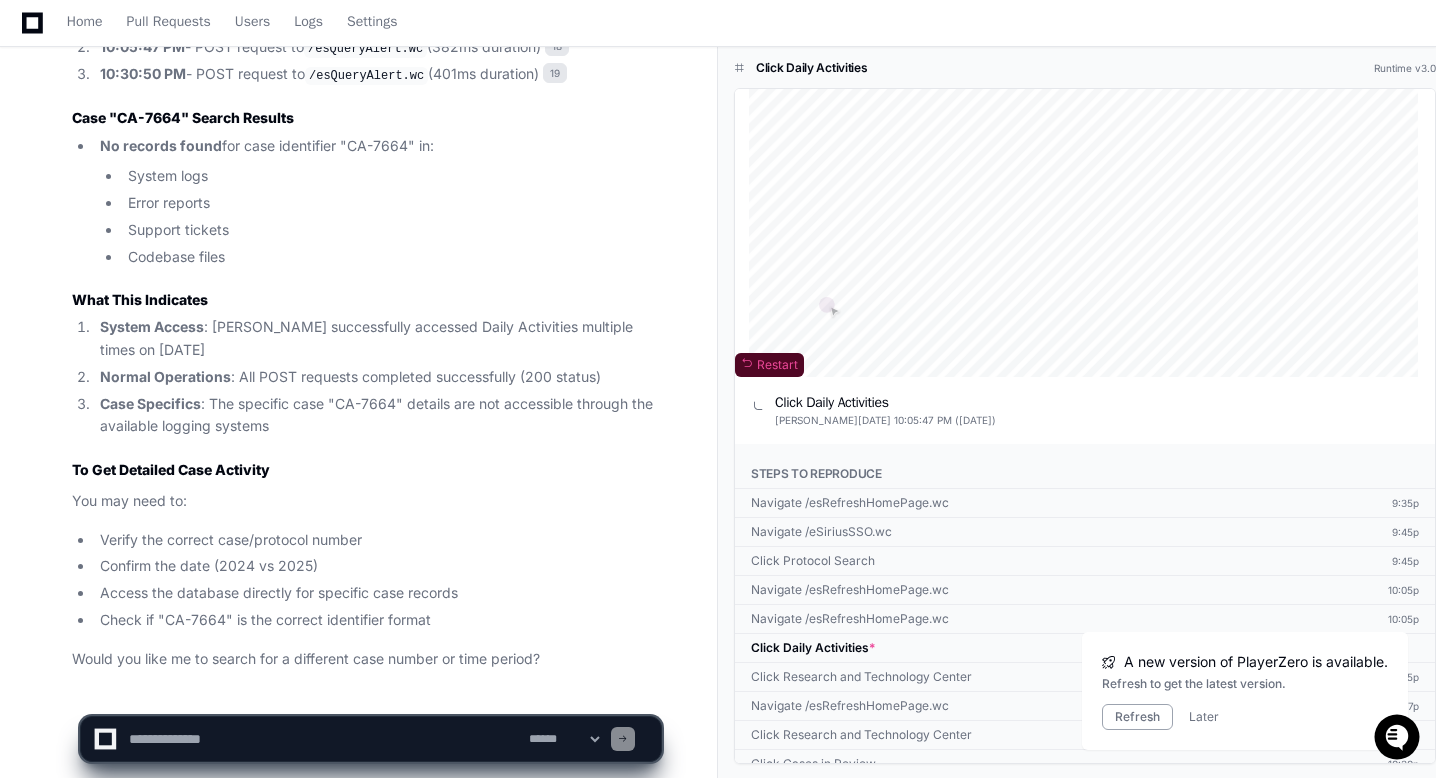 click 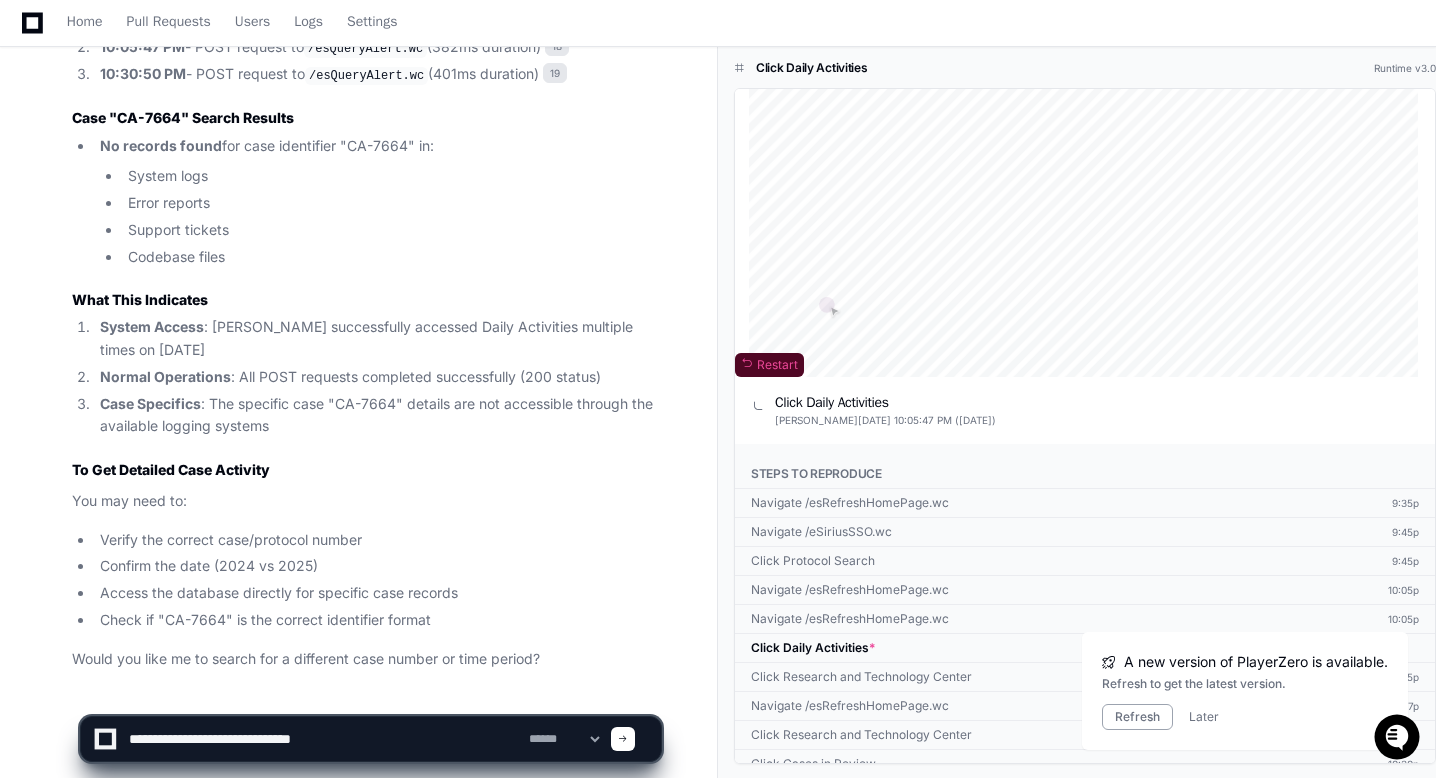 click 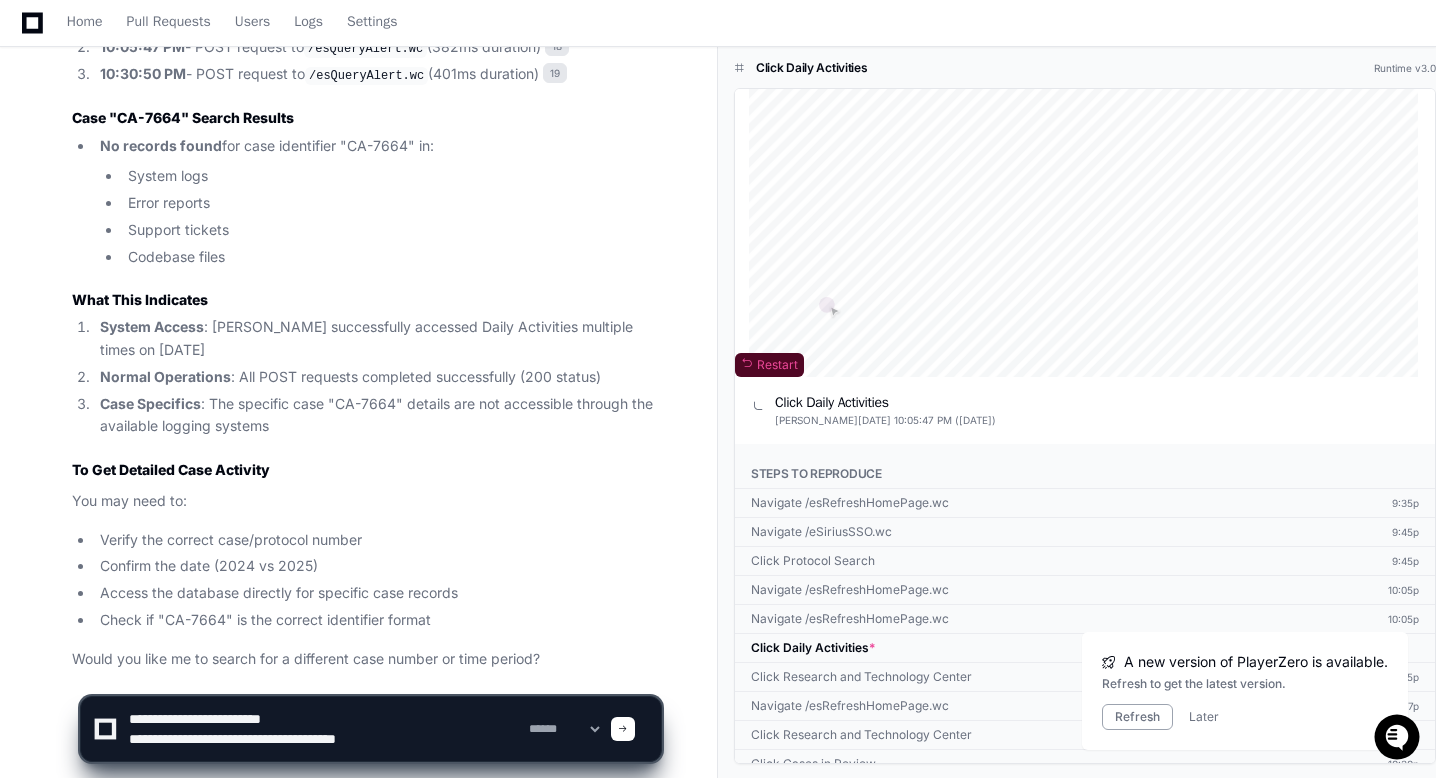 click 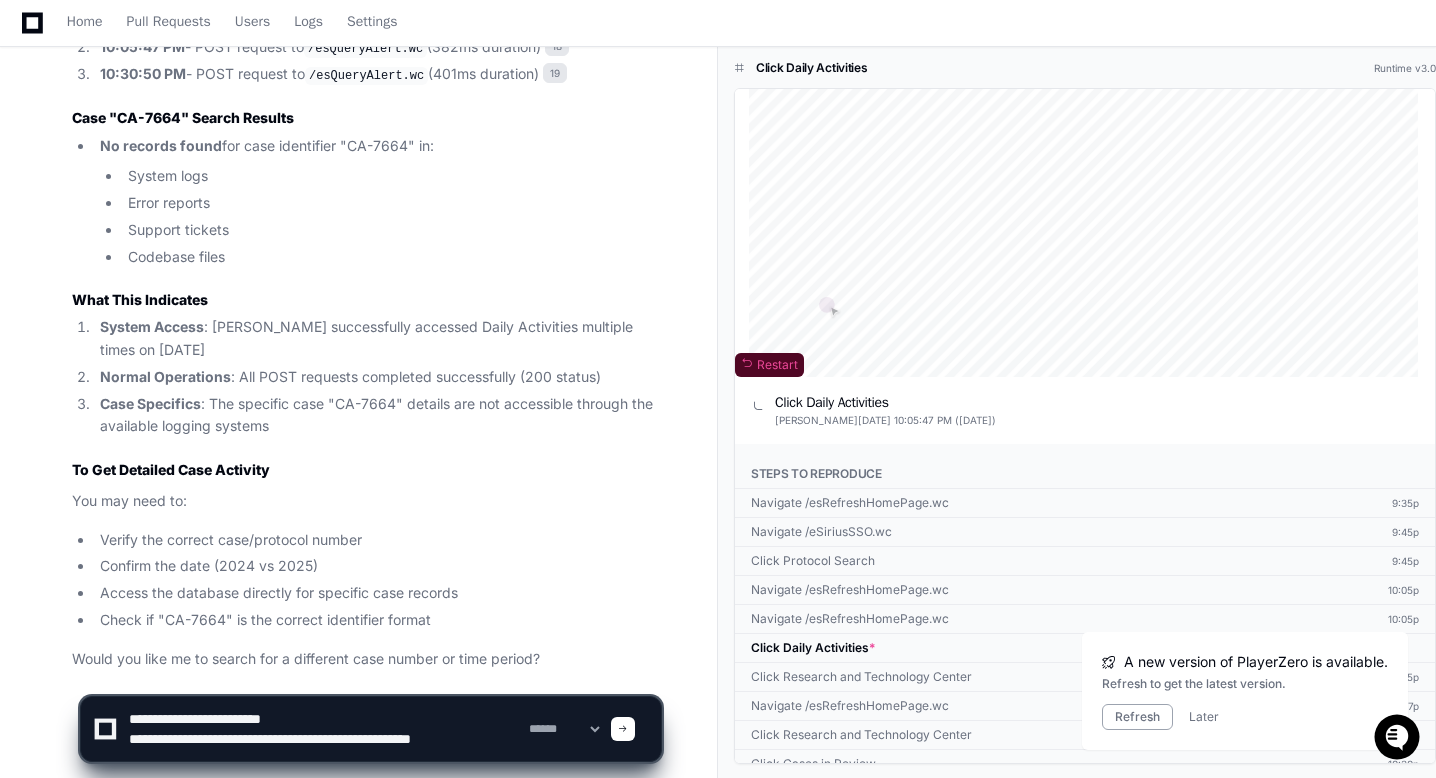 type on "**********" 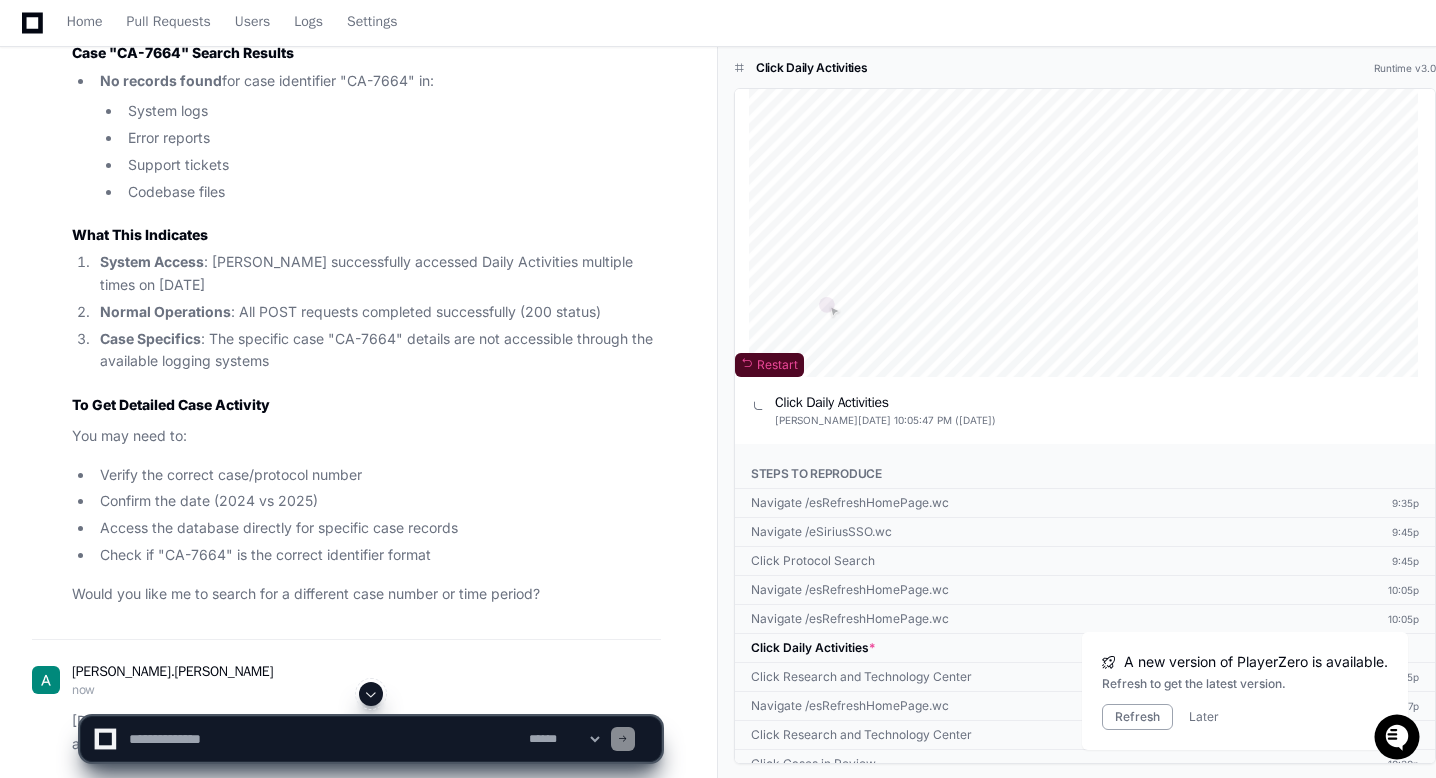 type 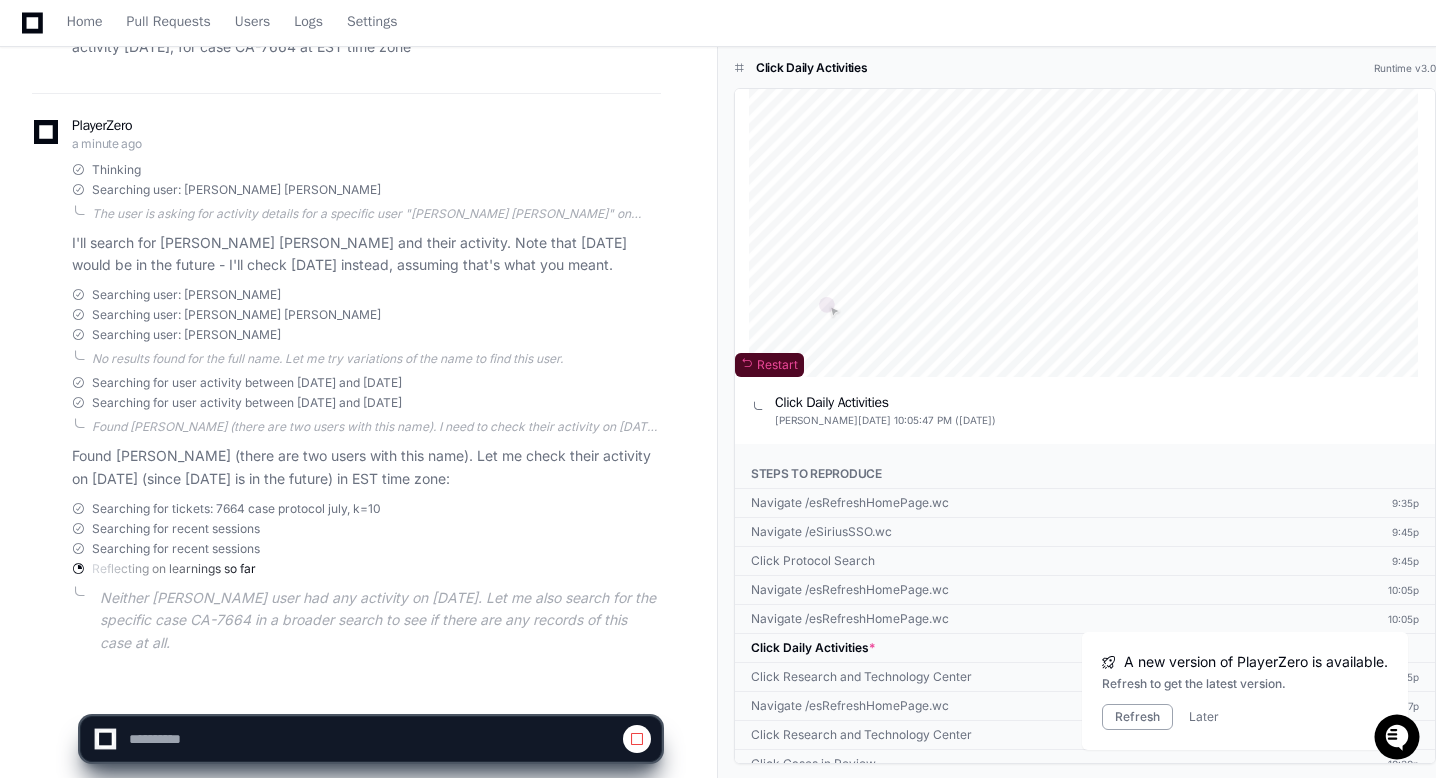 scroll, scrollTop: 10476, scrollLeft: 0, axis: vertical 